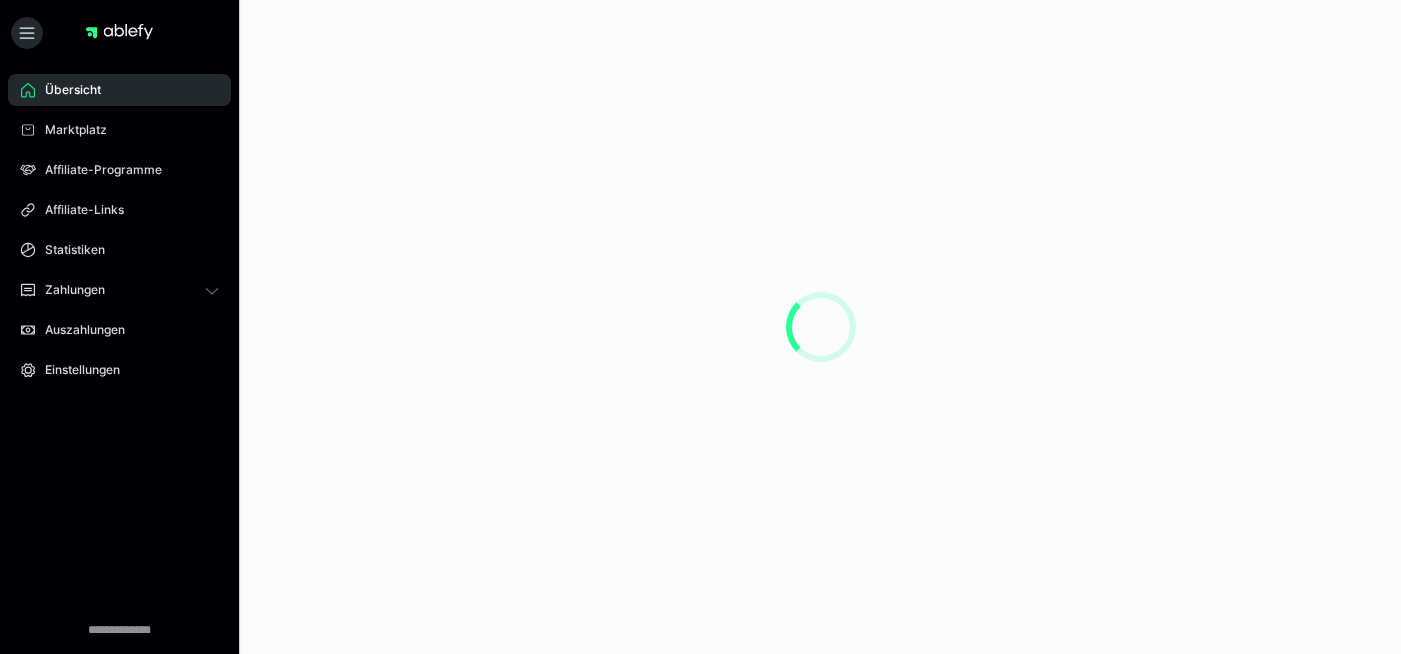 scroll, scrollTop: 0, scrollLeft: 0, axis: both 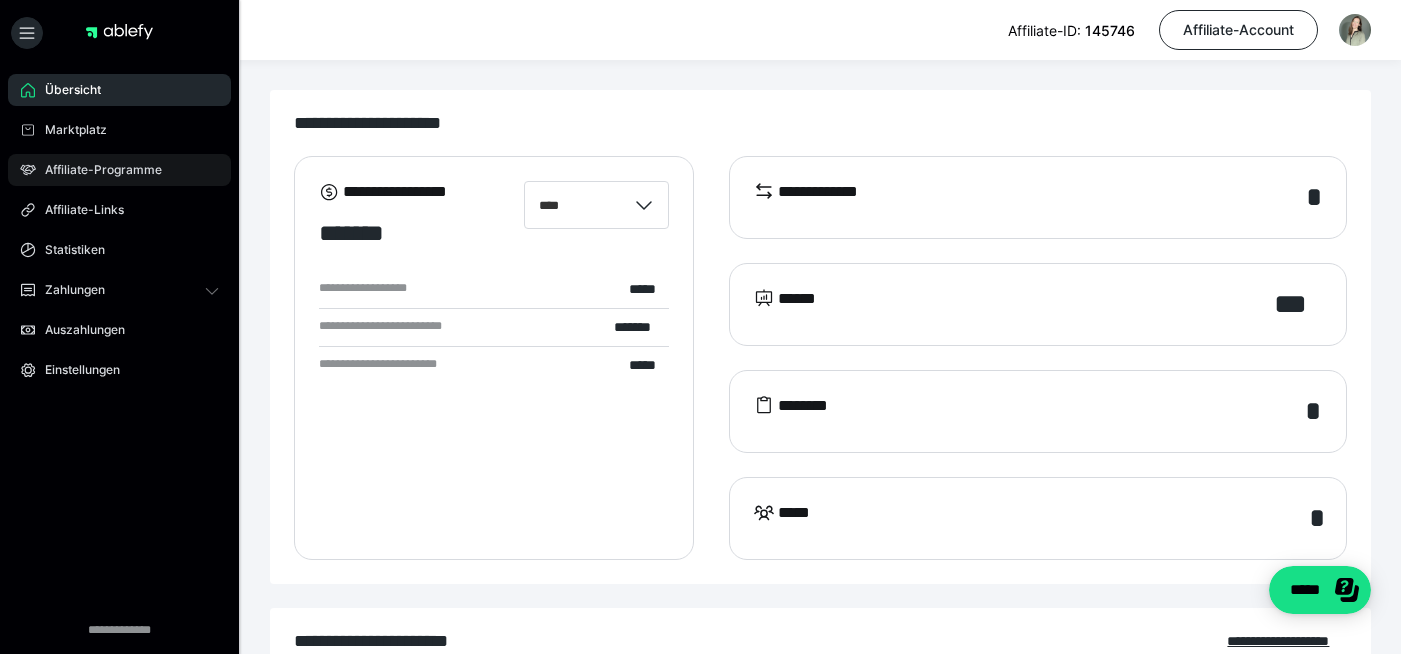 click on "Affiliate-Programme" at bounding box center [96, 170] 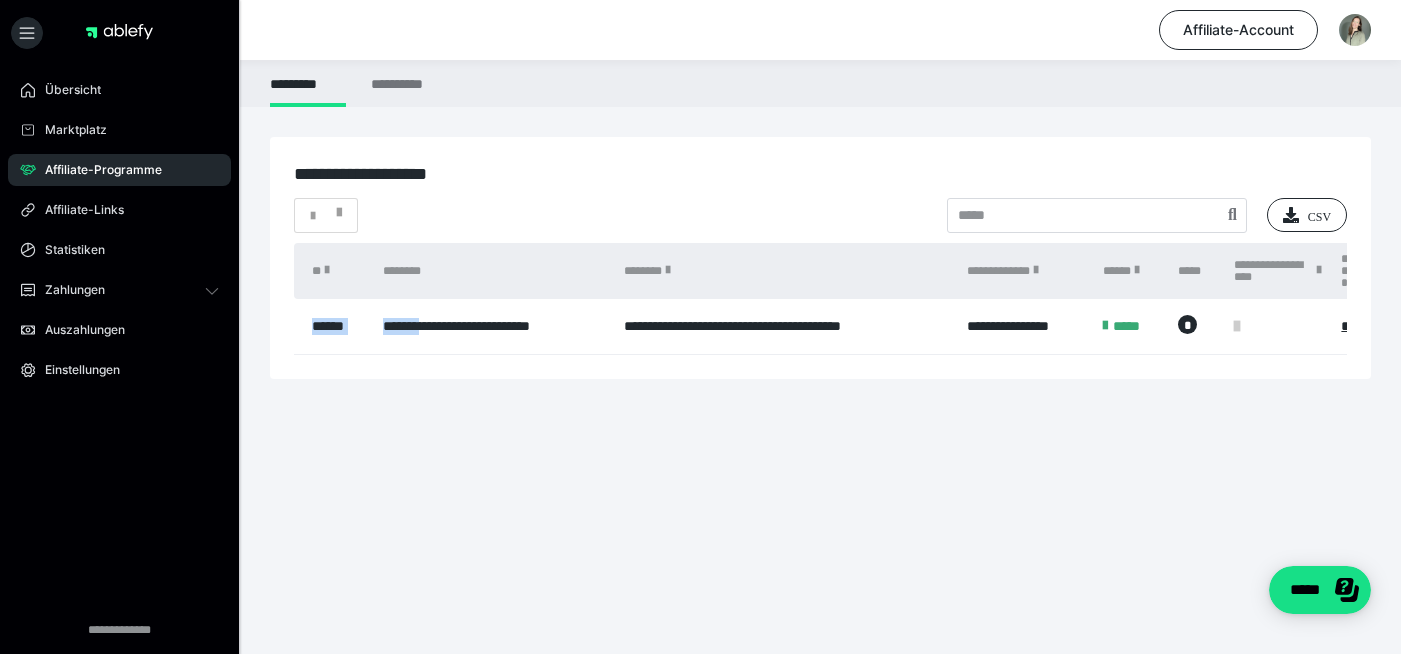 drag, startPoint x: 311, startPoint y: 333, endPoint x: 428, endPoint y: 314, distance: 118.5327 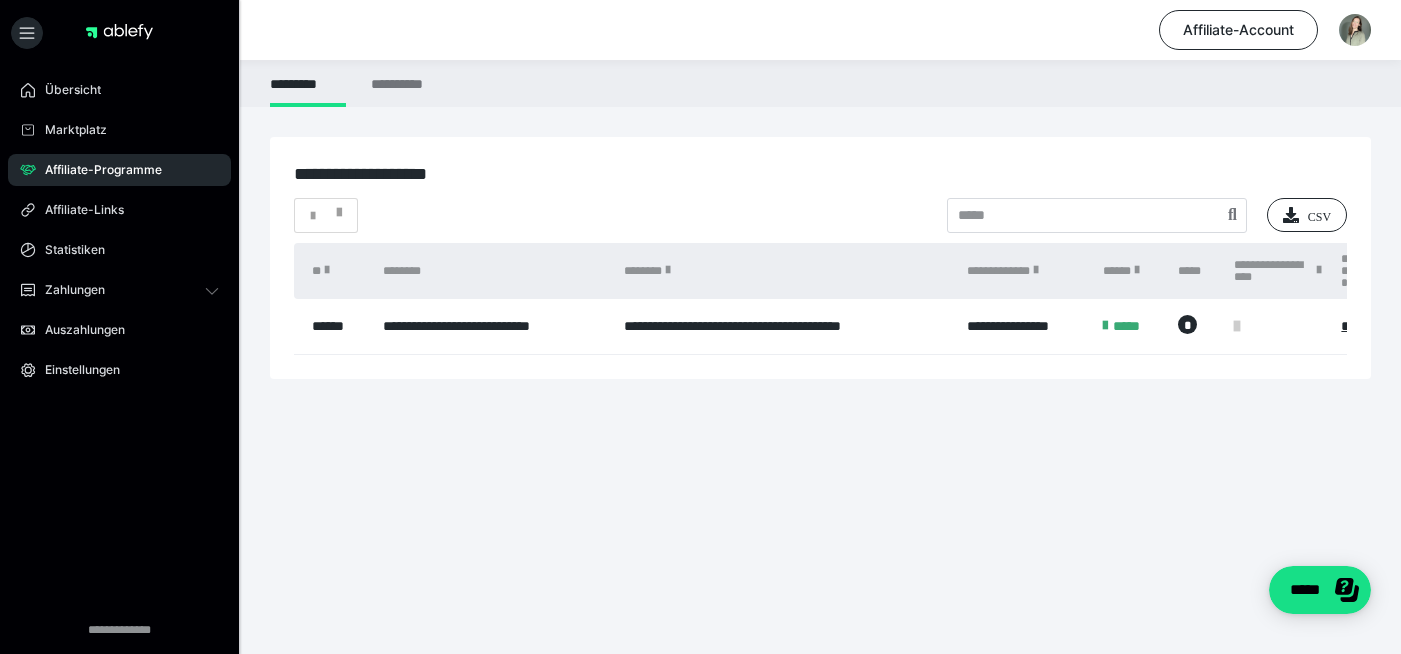 click on "[FIRST] [LAST] [ADDRESS] [CITY] [STATE] [ZIP] [COUNTRY] [PHONE] [EMAIL]" at bounding box center [820, 293] 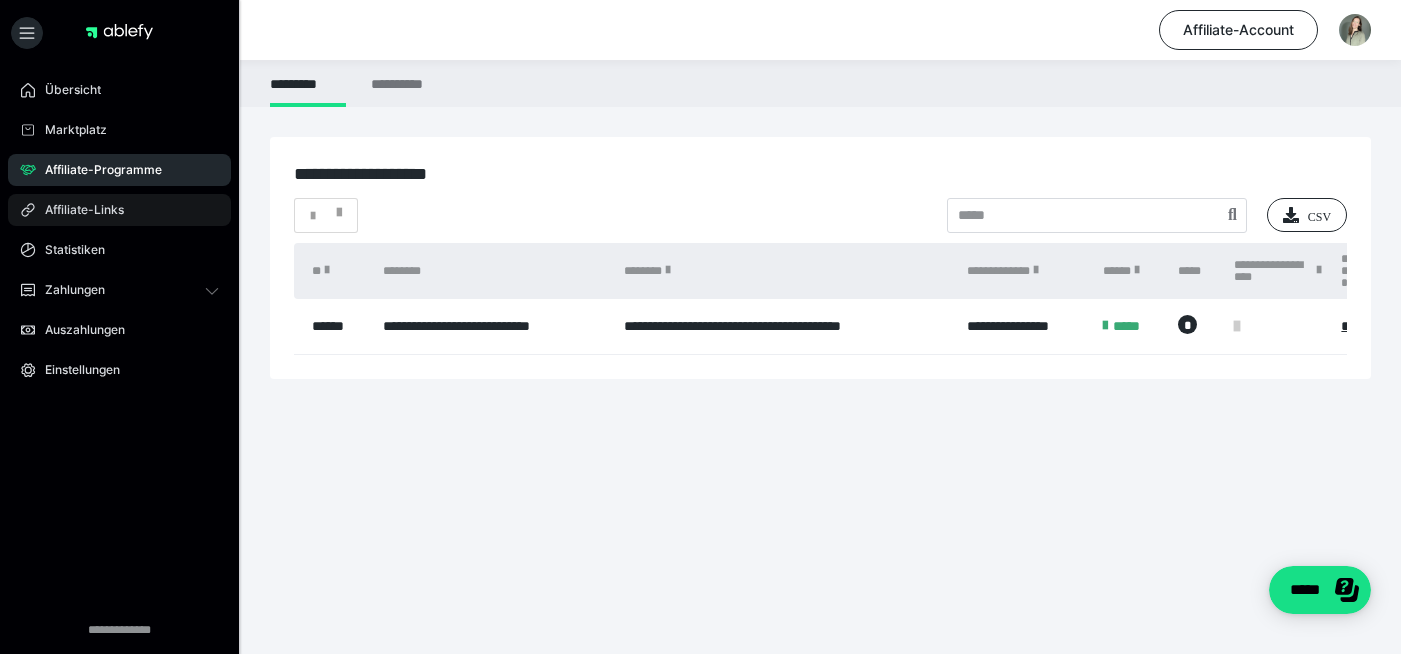 click on "Affiliate-Links" at bounding box center (77, 210) 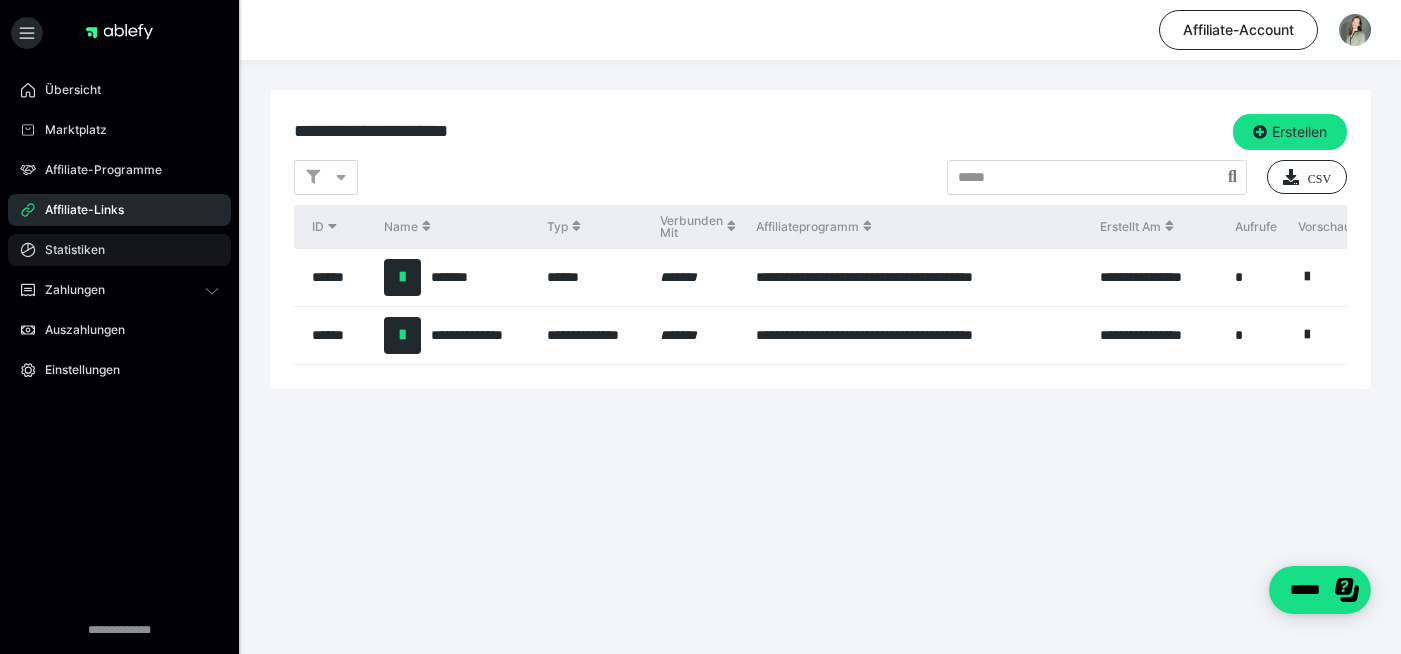 click on "Statistiken" at bounding box center [68, 250] 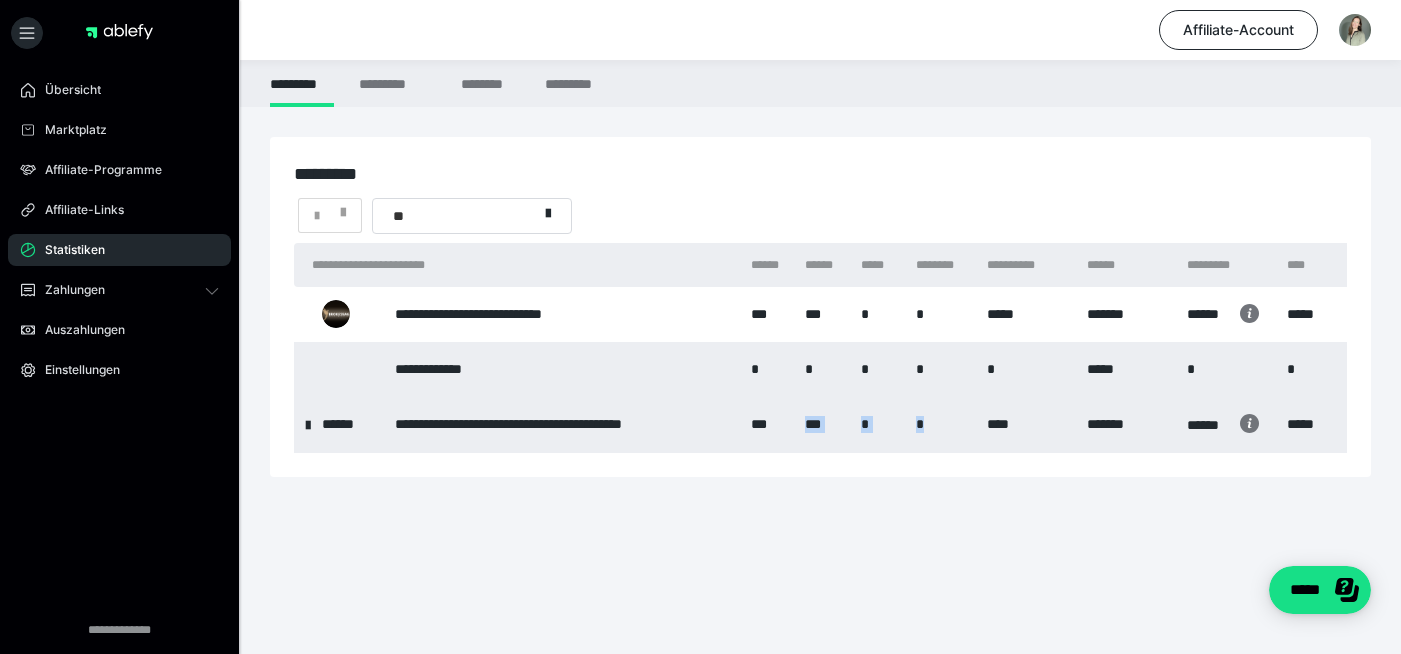 drag, startPoint x: 751, startPoint y: 445, endPoint x: 918, endPoint y: 443, distance: 167.01198 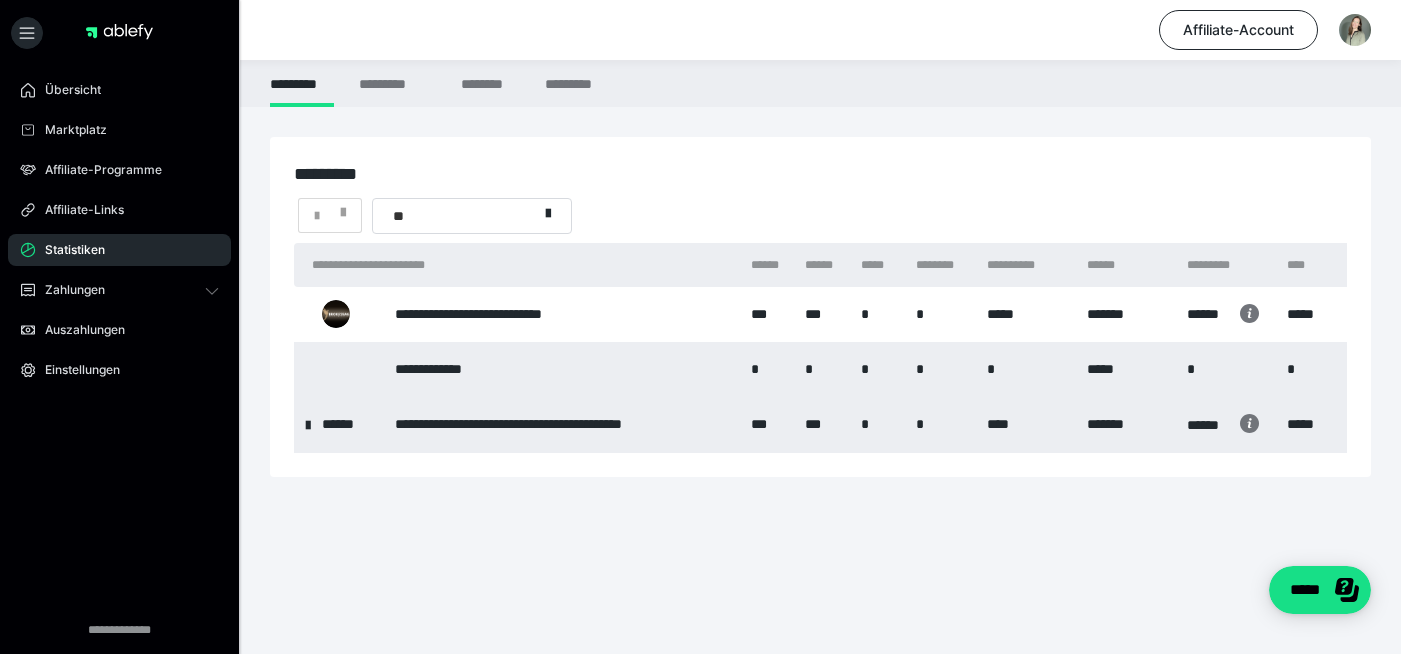 click on "[FIRST] [LAST] [ADDRESS] [CITY] [STATE] [ZIP] [COUNTRY] [PHONE] [EMAIL]" at bounding box center (820, 342) 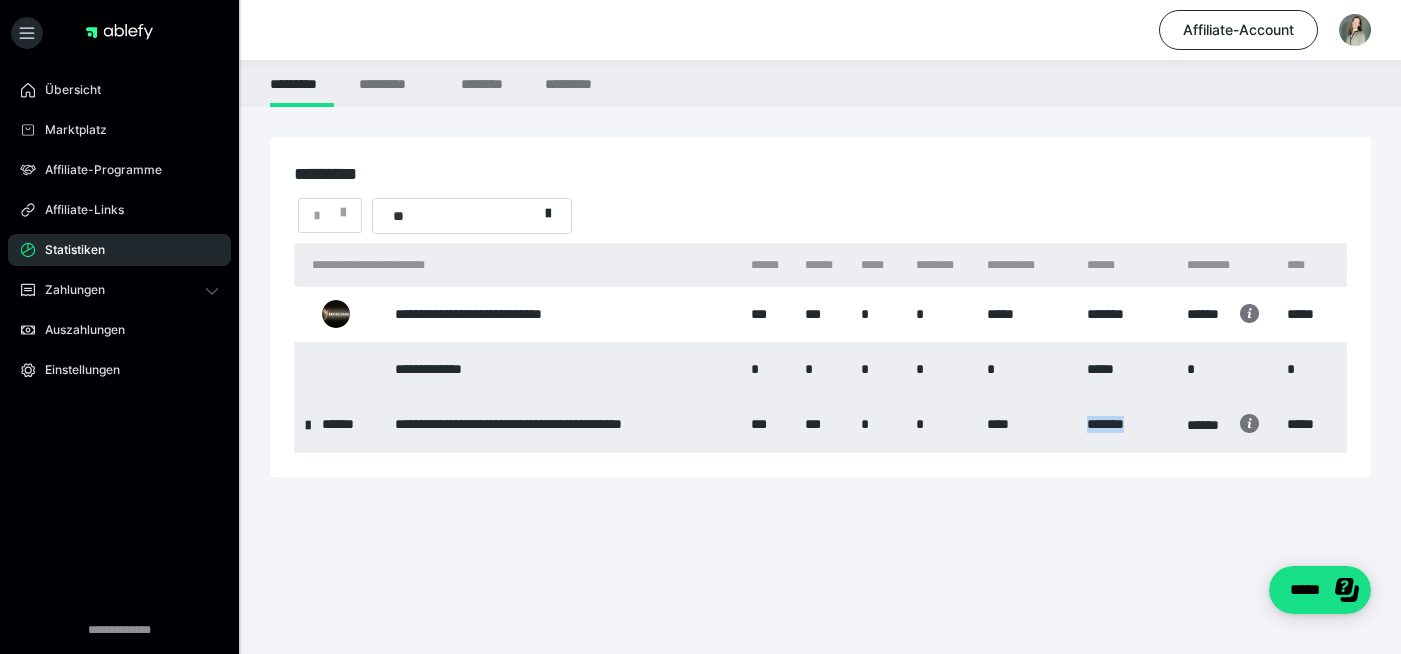 drag, startPoint x: 994, startPoint y: 444, endPoint x: 1075, endPoint y: 435, distance: 81.49847 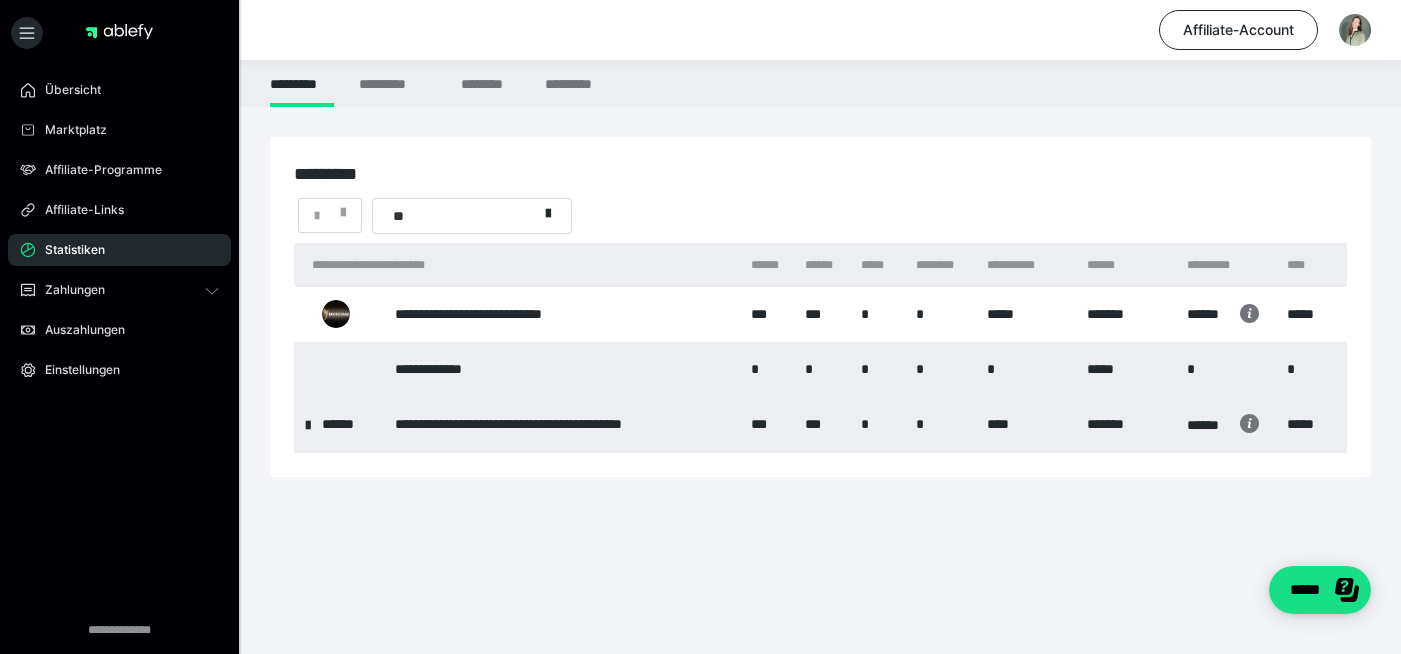 scroll, scrollTop: 0, scrollLeft: 0, axis: both 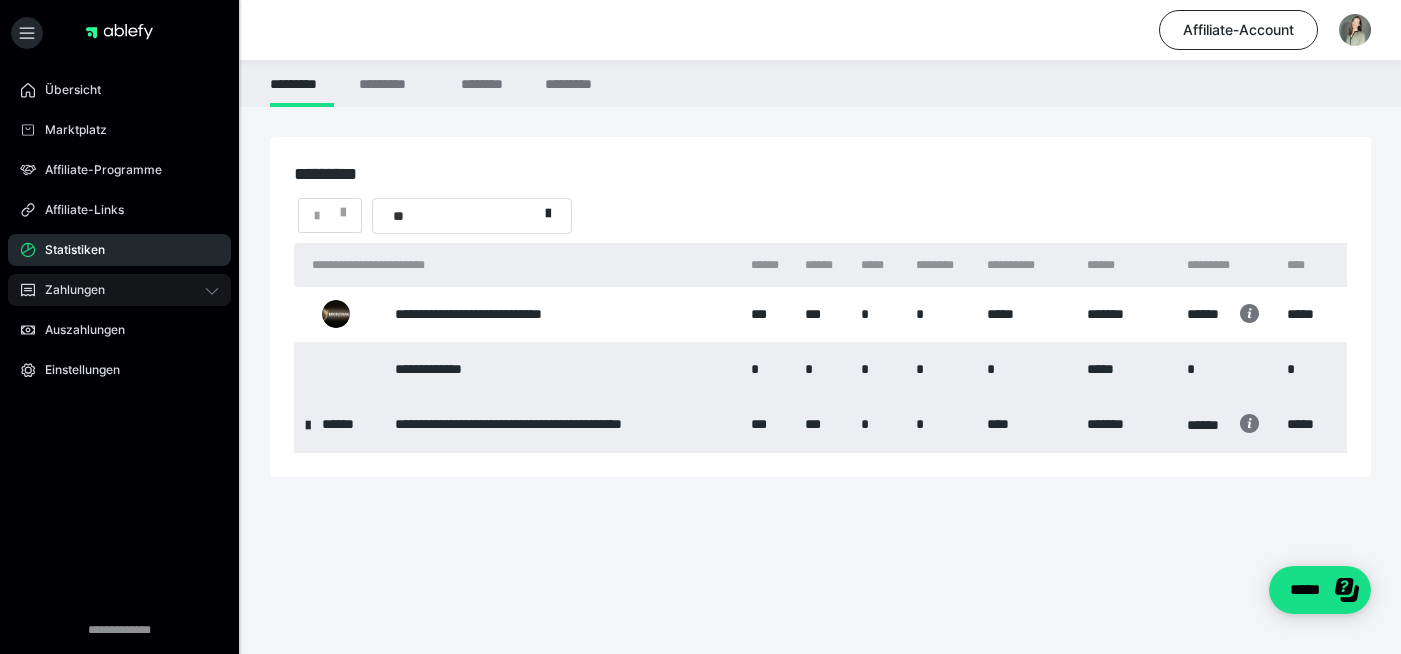 click on "Zahlungen" at bounding box center (119, 290) 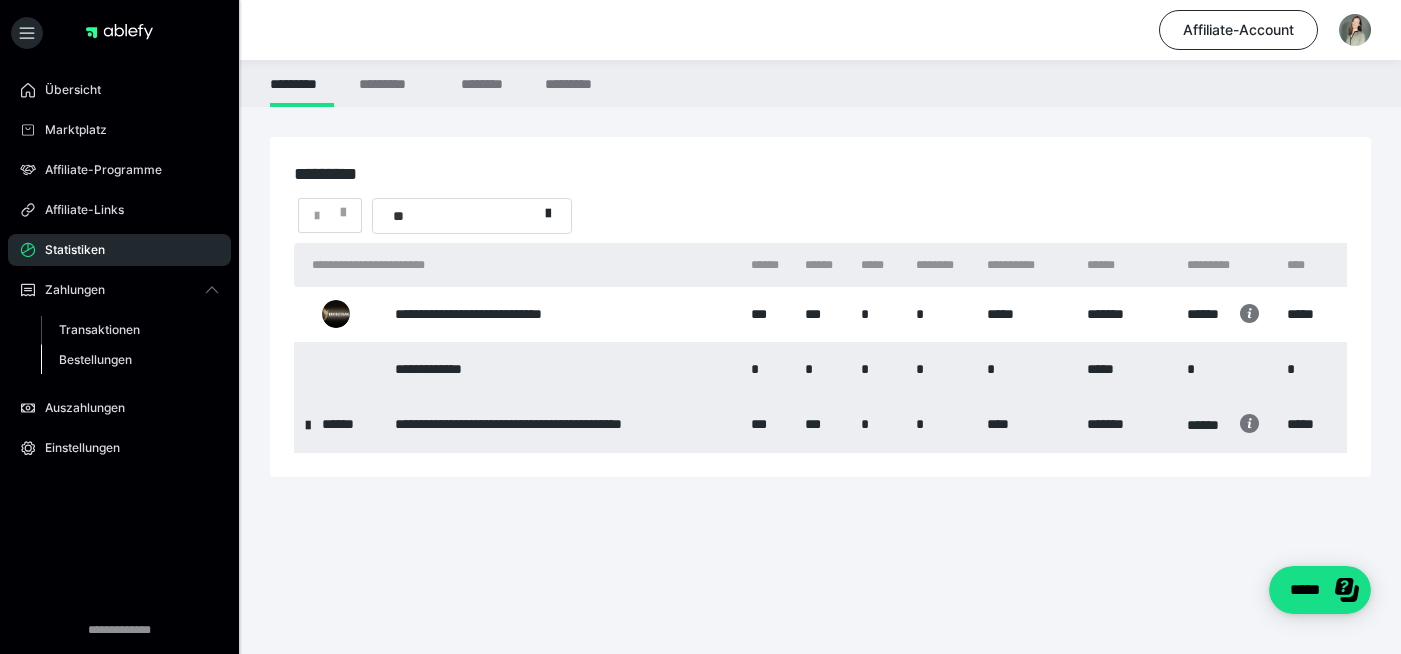 click on "Bestellungen" at bounding box center [130, 360] 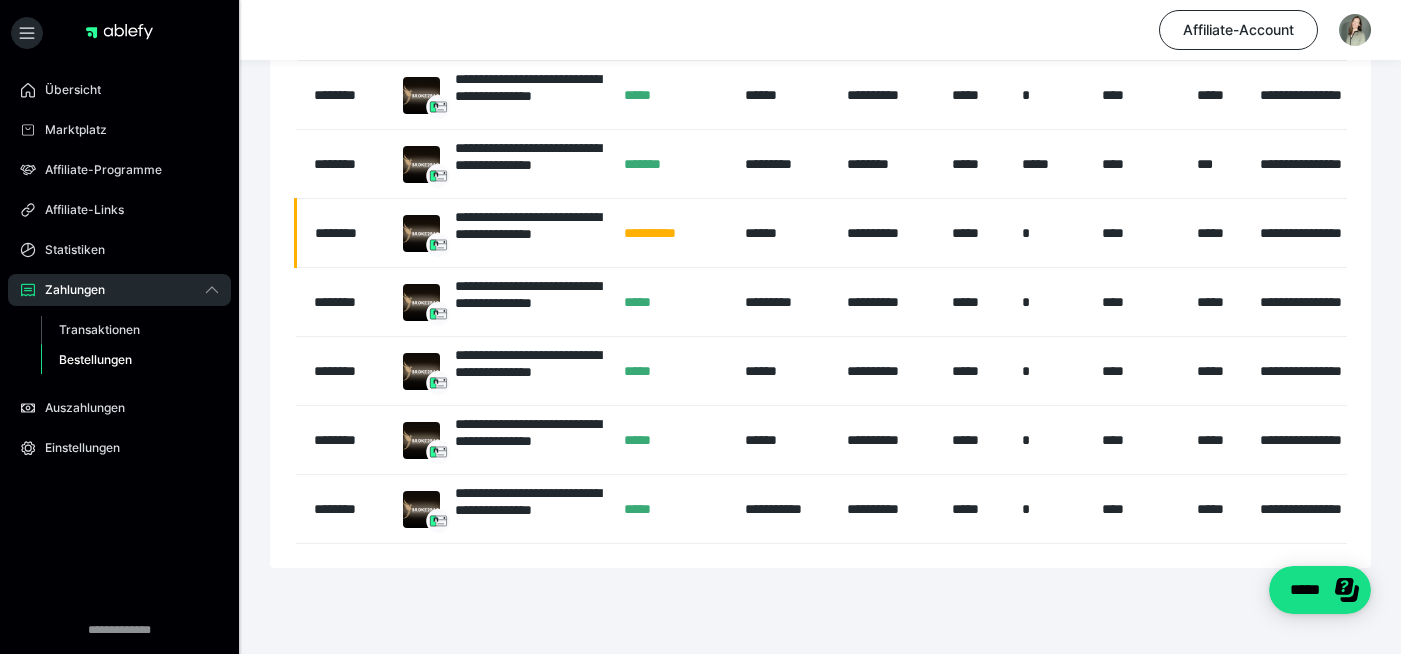 scroll, scrollTop: 183, scrollLeft: 0, axis: vertical 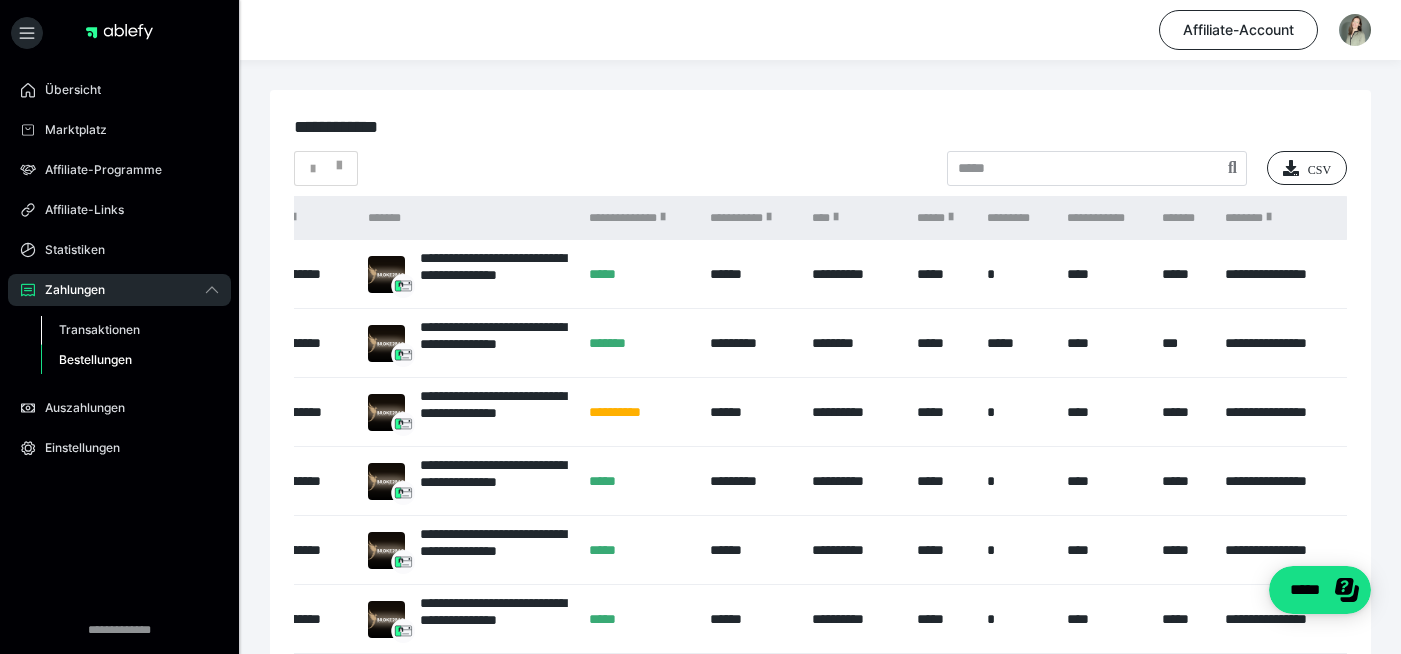 click on "Transaktionen" at bounding box center (99, 329) 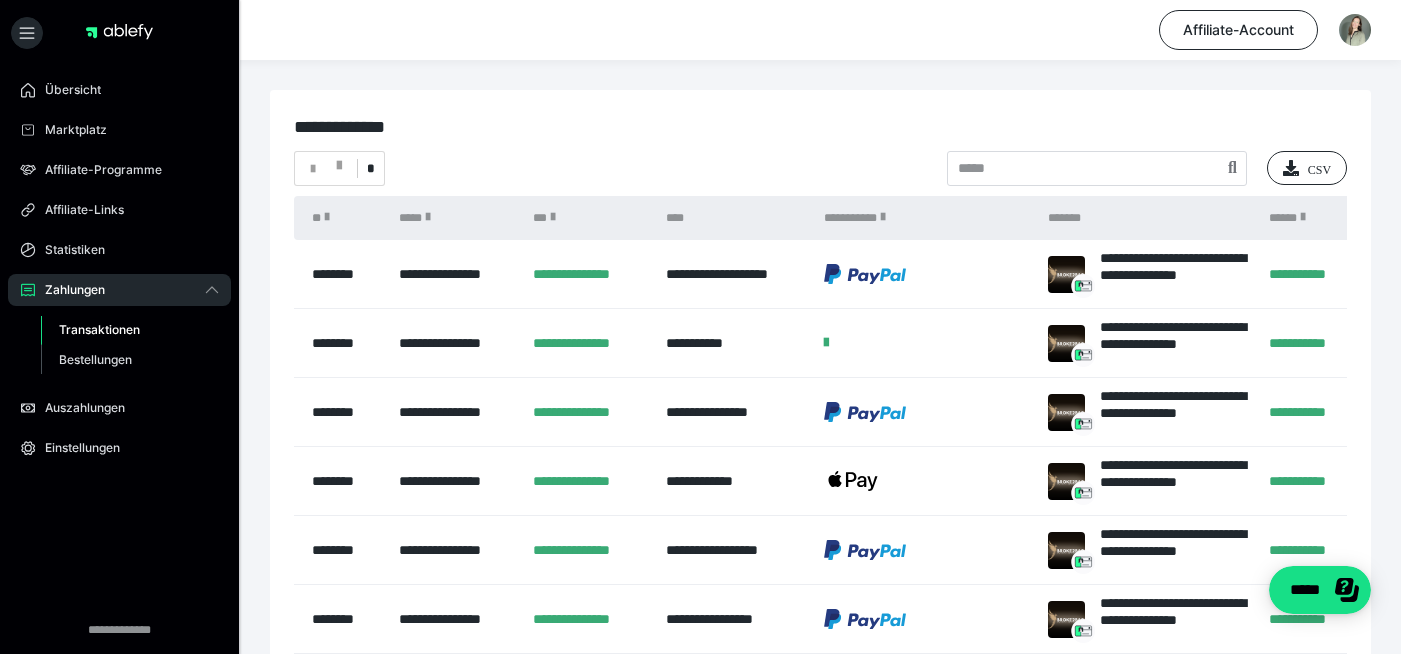 scroll, scrollTop: 0, scrollLeft: 0, axis: both 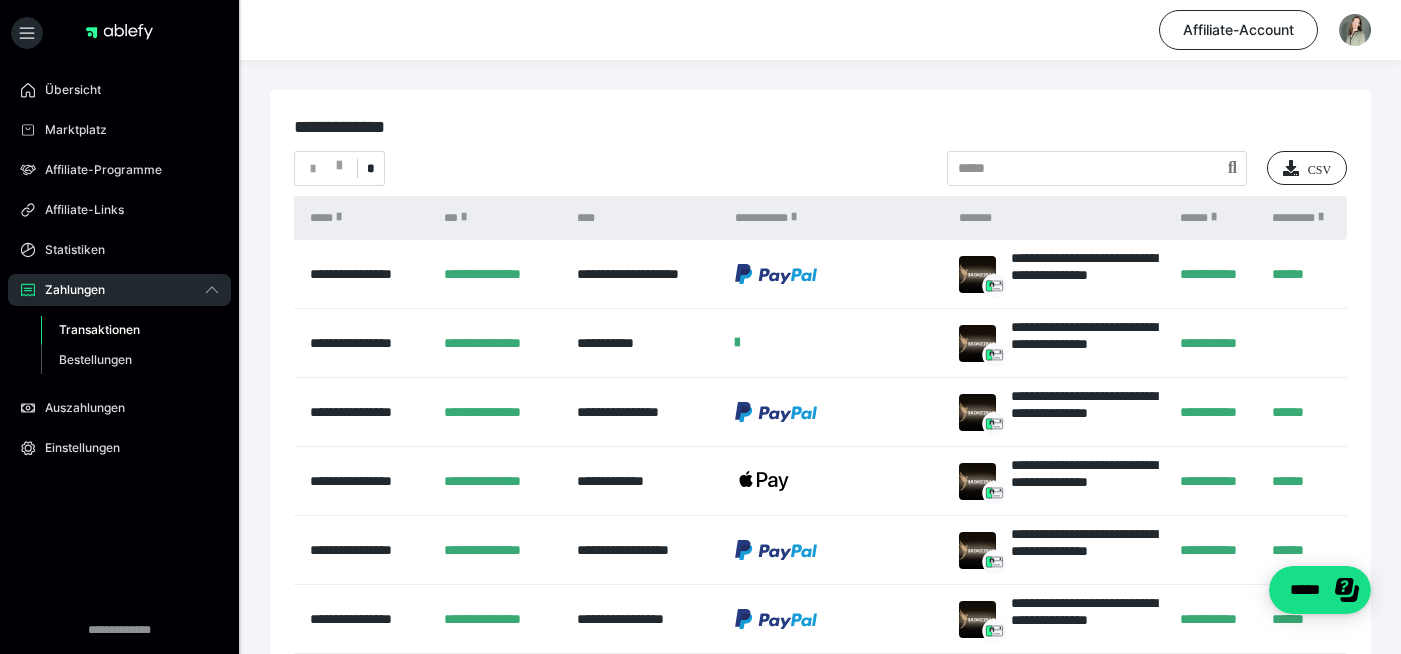 click on "**********" at bounding box center [1085, 274] 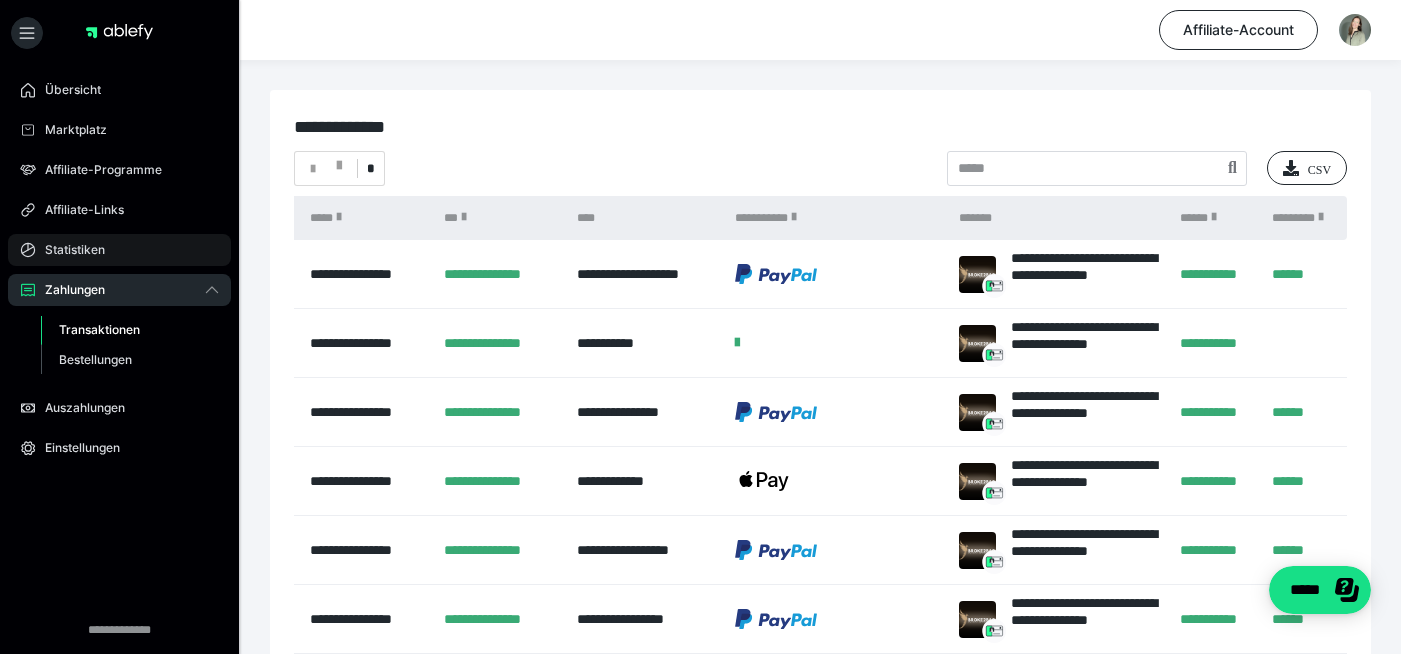 click on "Statistiken" at bounding box center (68, 250) 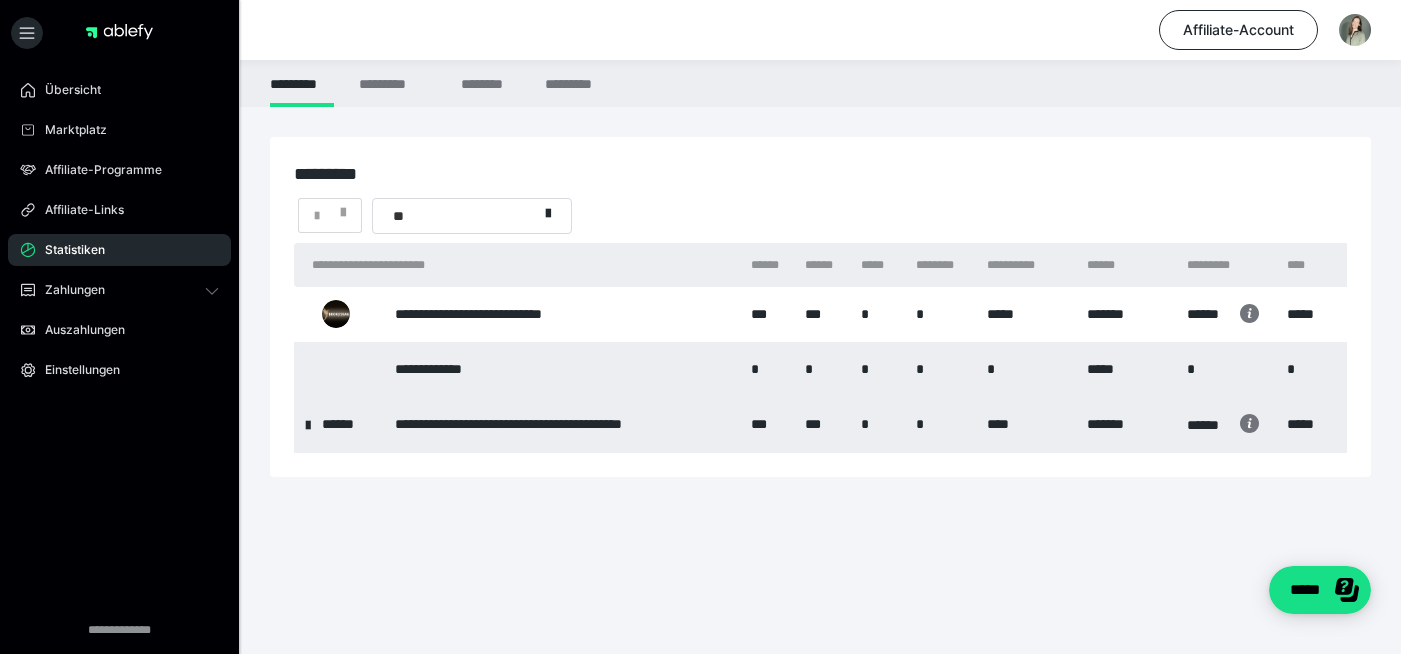 click on "*" at bounding box center (941, 314) 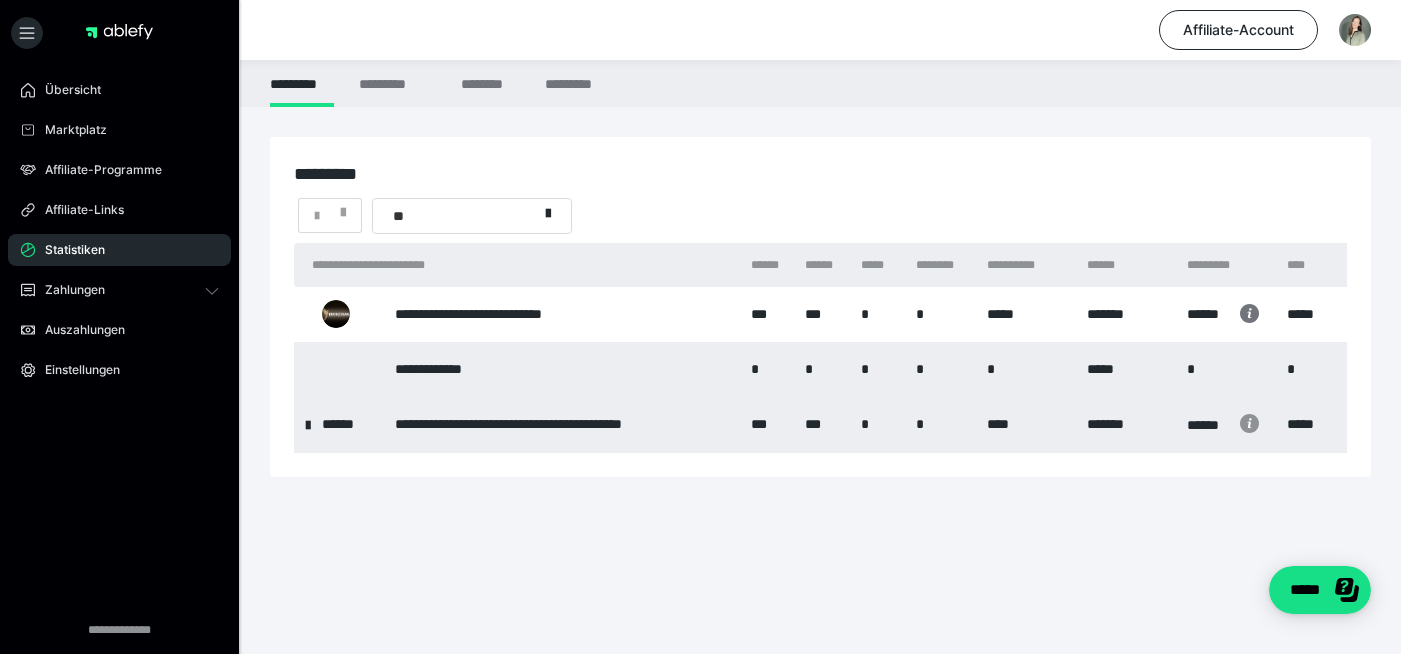 click 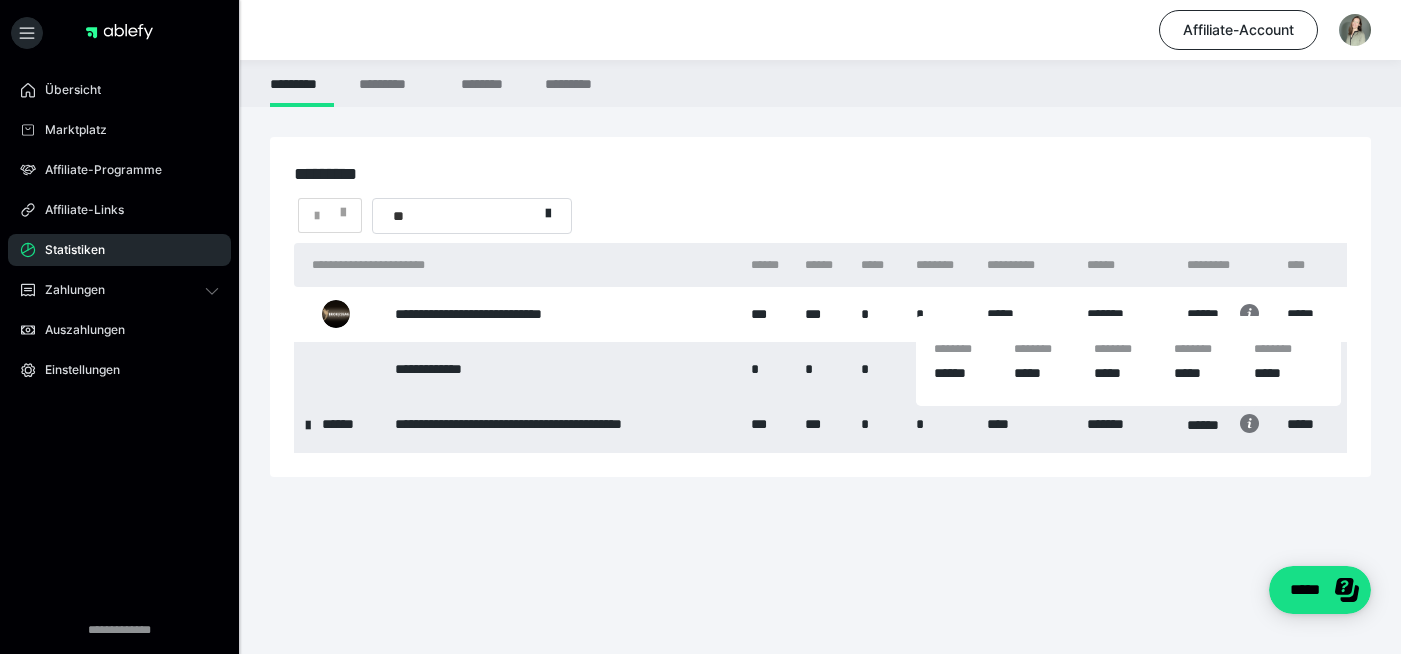 scroll, scrollTop: 0, scrollLeft: 0, axis: both 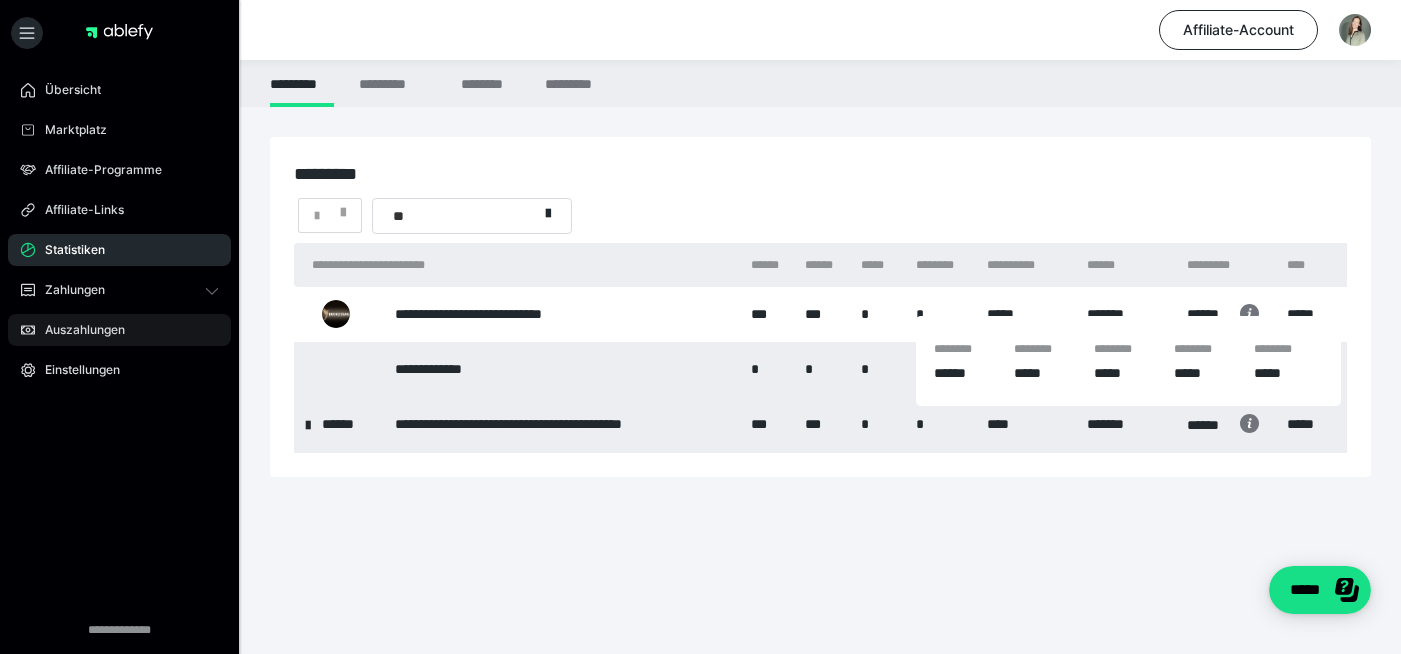 click on "Auszahlungen" at bounding box center [78, 330] 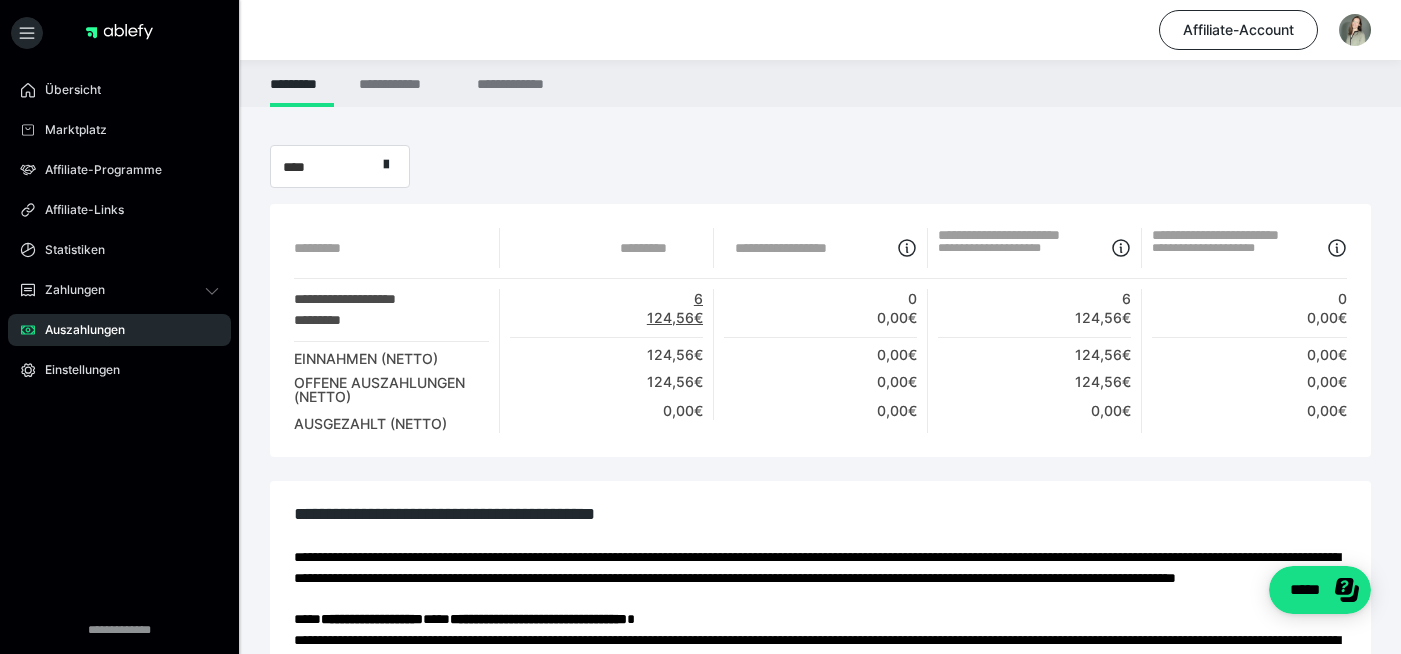 scroll, scrollTop: 0, scrollLeft: 0, axis: both 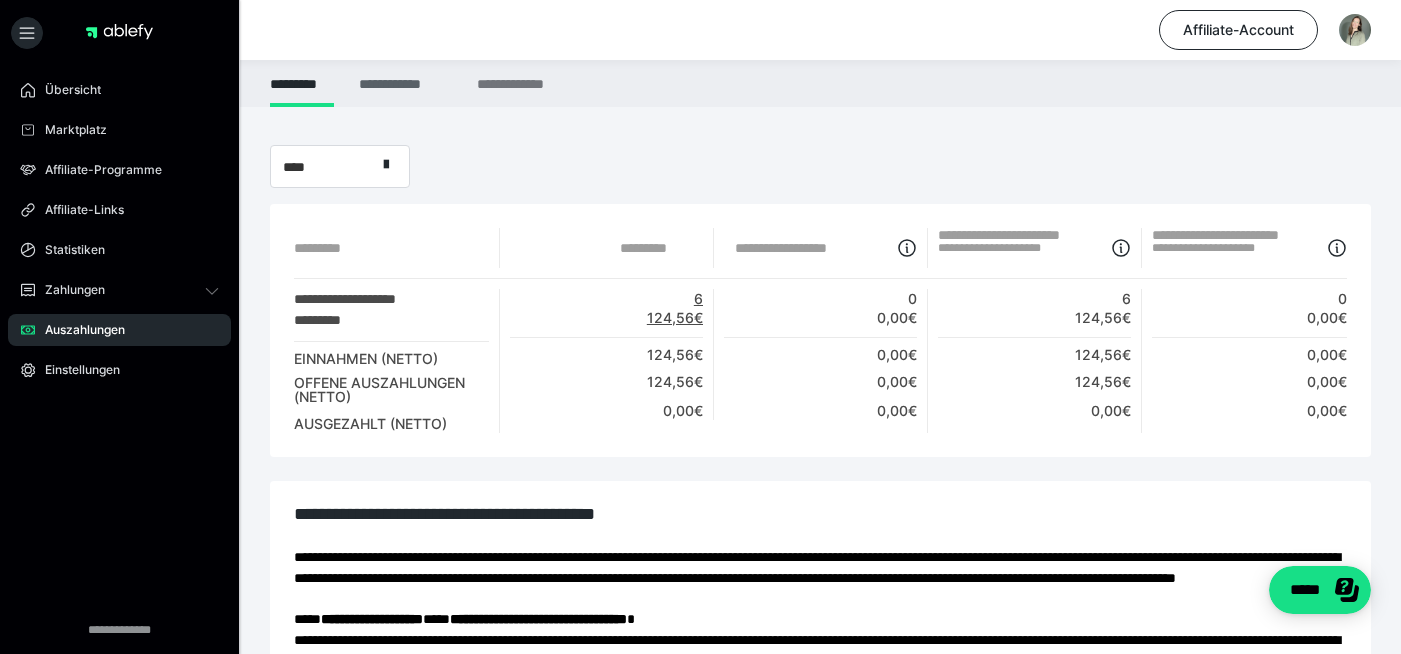click on "**********" at bounding box center [405, 83] 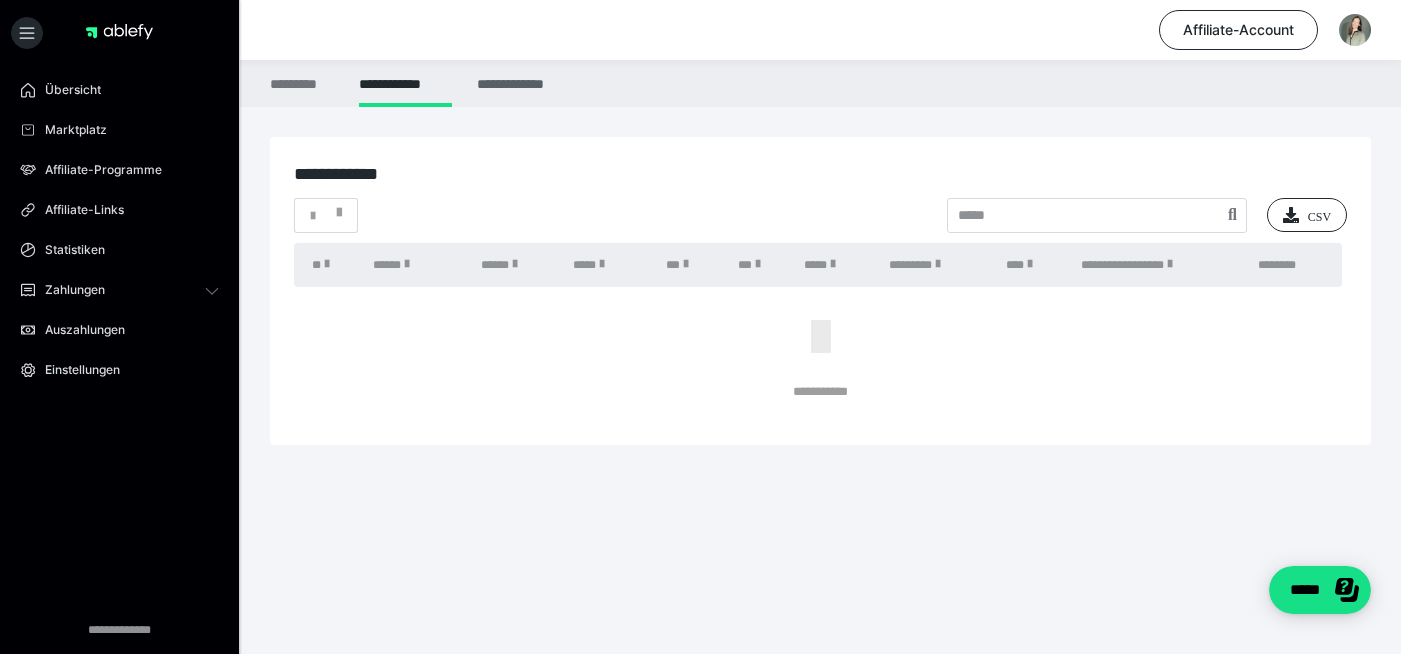 click on "**********" at bounding box center (521, 83) 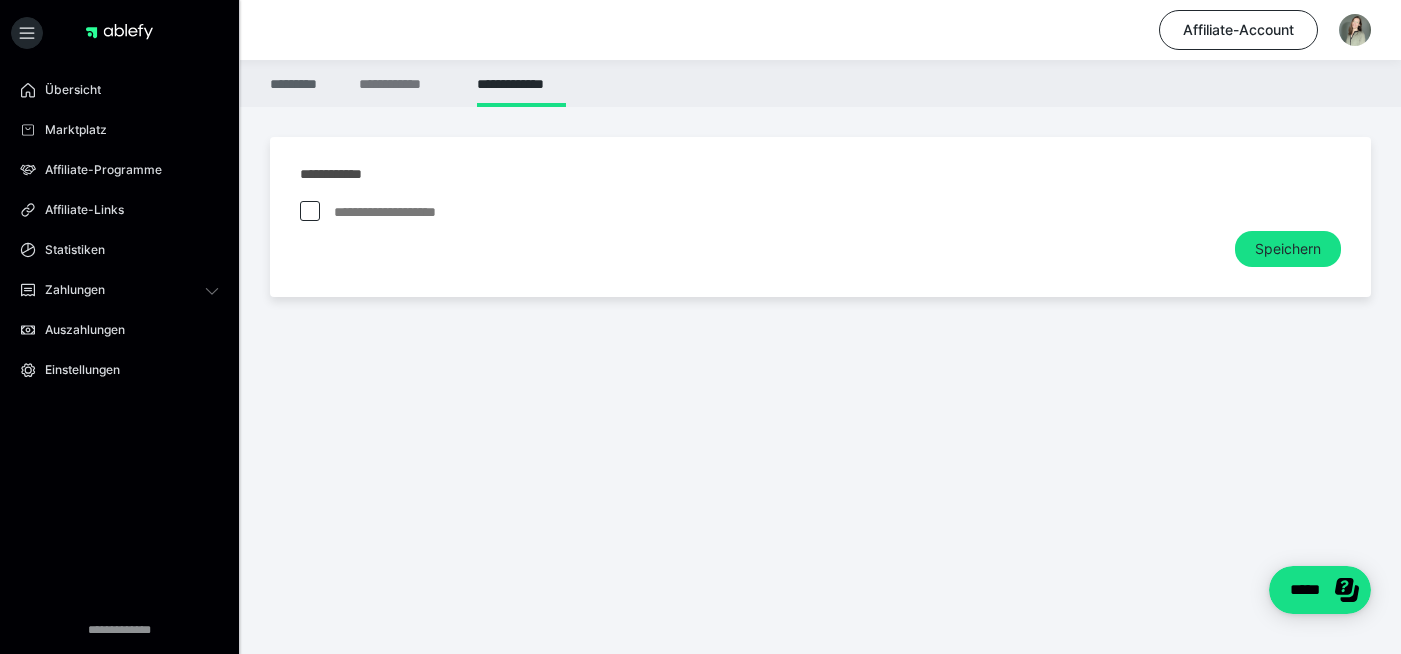 click on "*********" at bounding box center (302, 83) 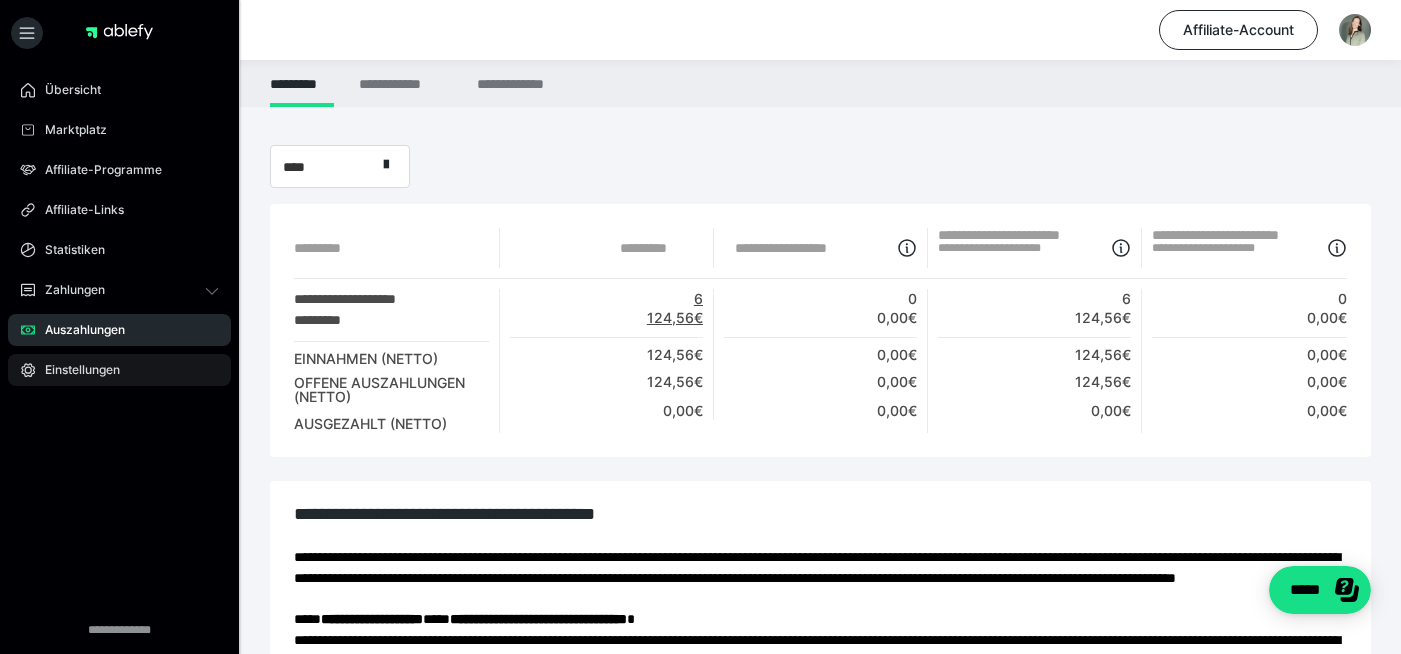 click on "Einstellungen" at bounding box center (75, 370) 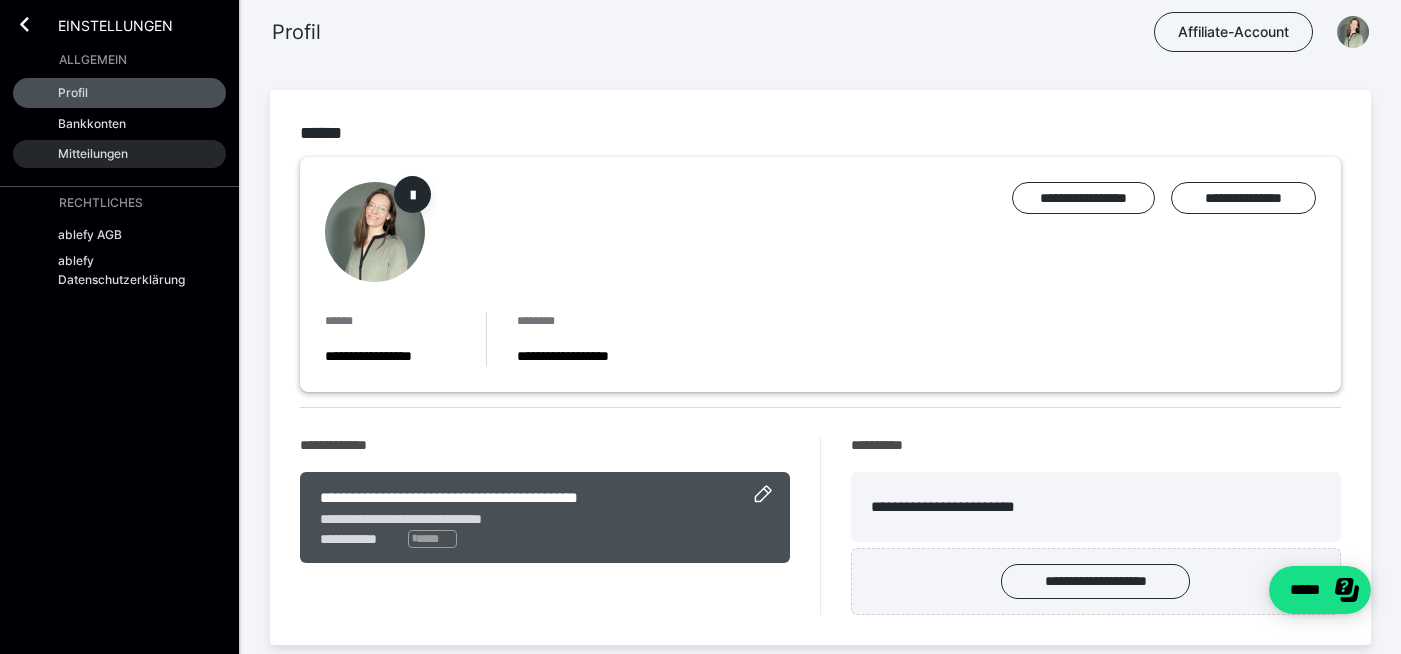 scroll, scrollTop: 0, scrollLeft: 0, axis: both 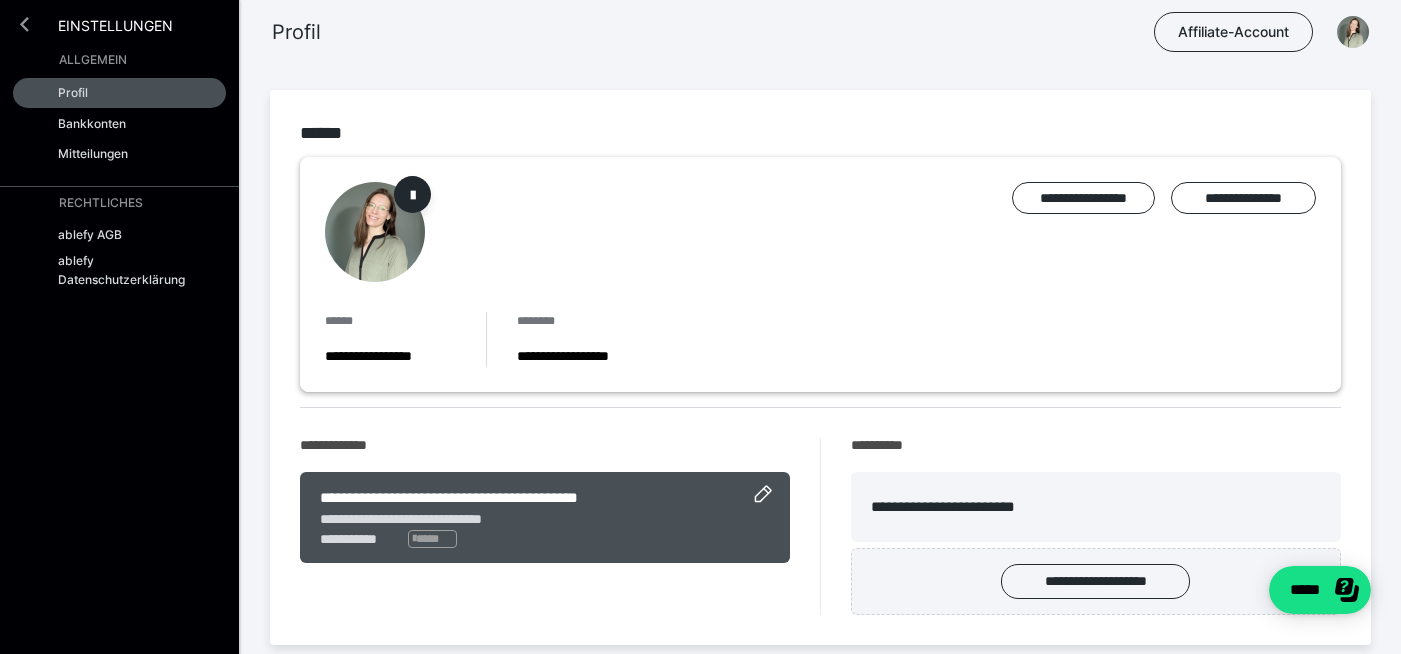 click at bounding box center [24, 24] 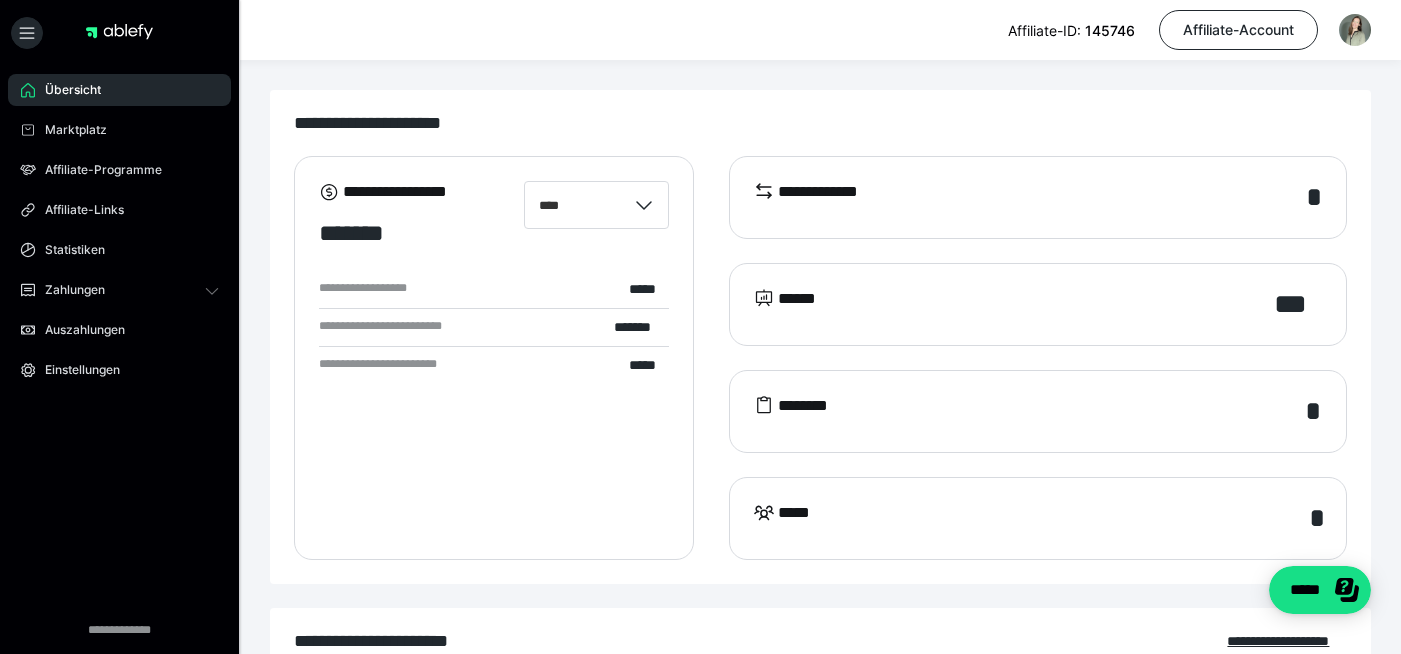 scroll, scrollTop: 0, scrollLeft: 0, axis: both 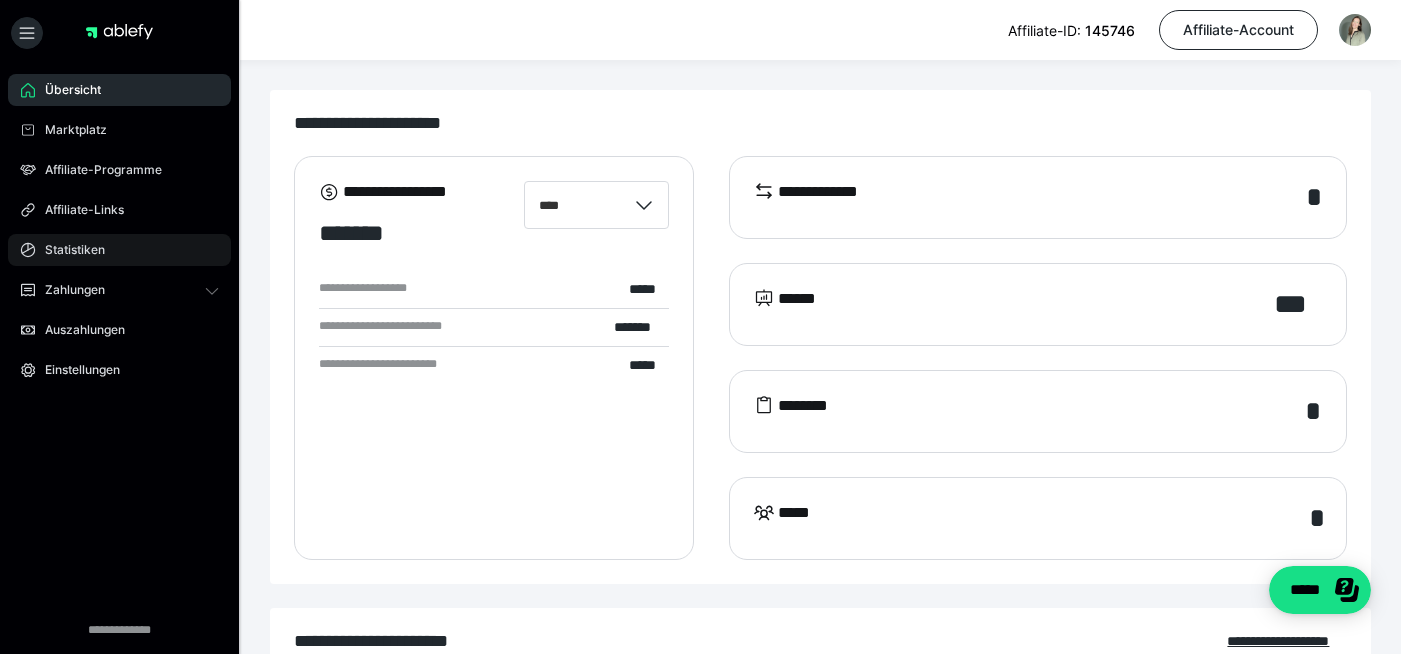 click on "Statistiken" at bounding box center [68, 250] 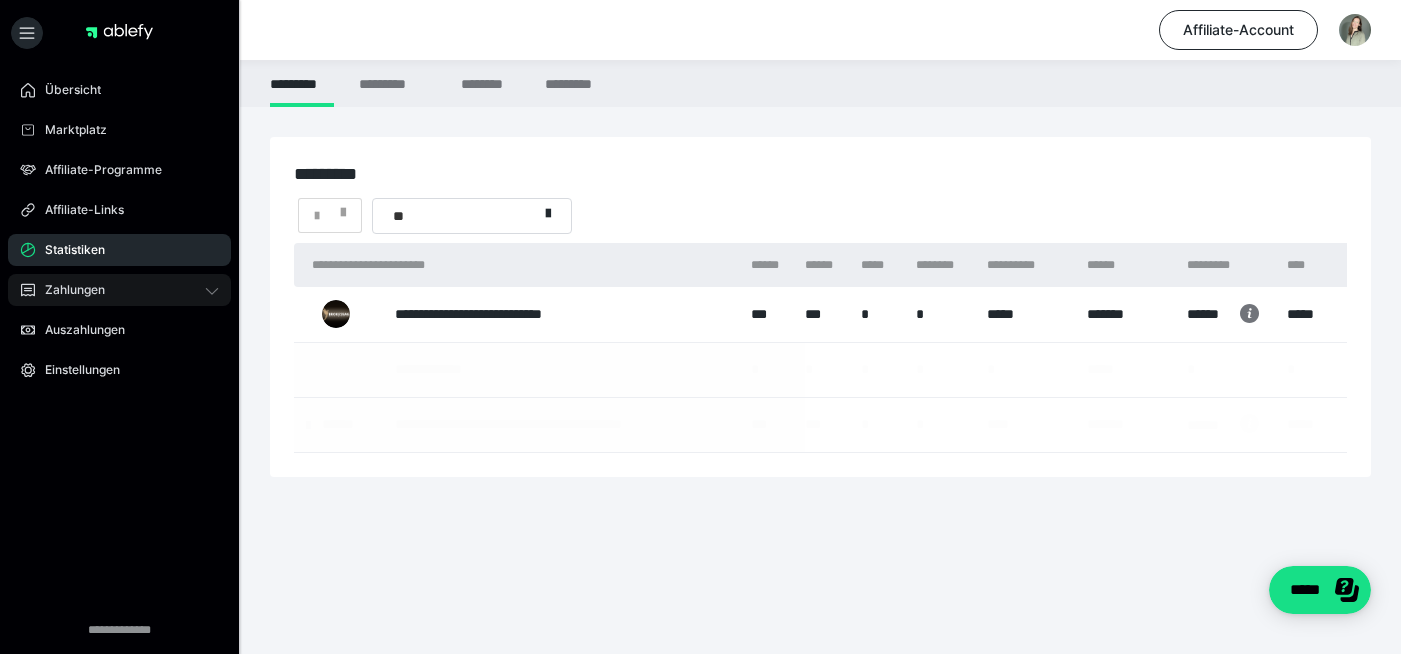 click on "Zahlungen" at bounding box center [68, 290] 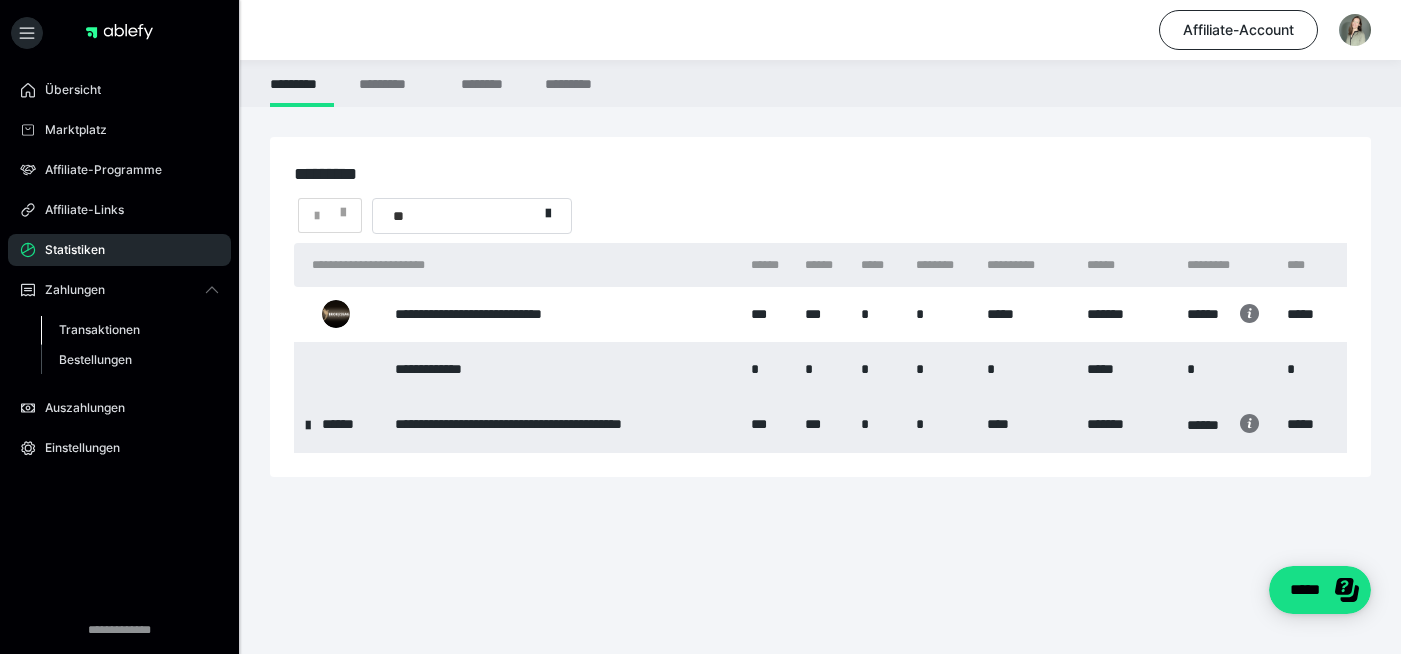 click on "Transaktionen" at bounding box center (99, 329) 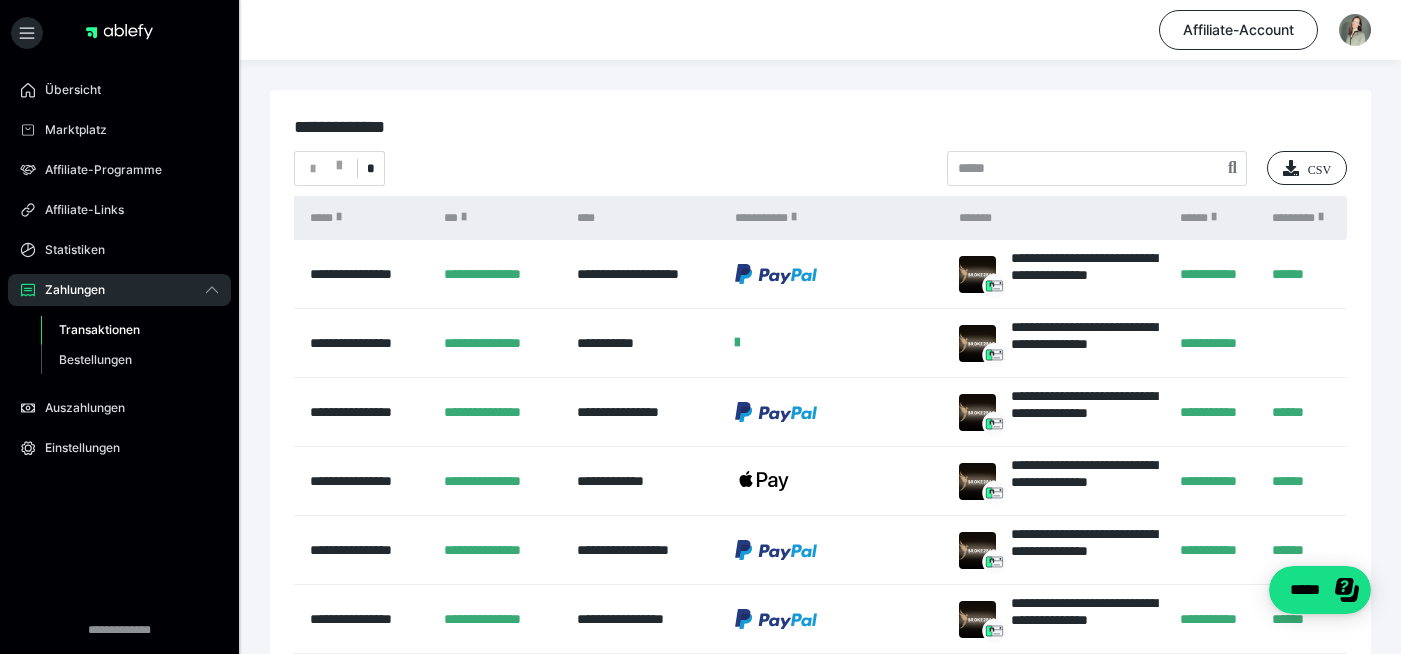 scroll, scrollTop: 0, scrollLeft: 89, axis: horizontal 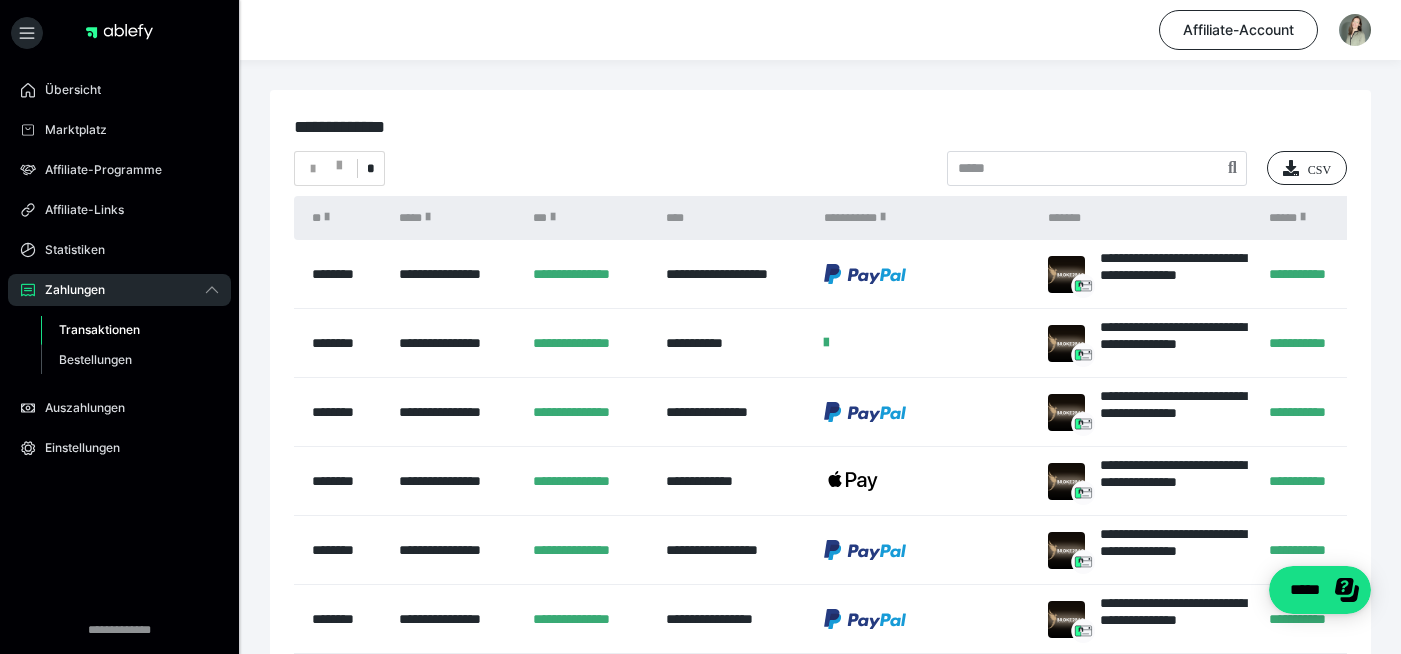click on "********" at bounding box center (341, 274) 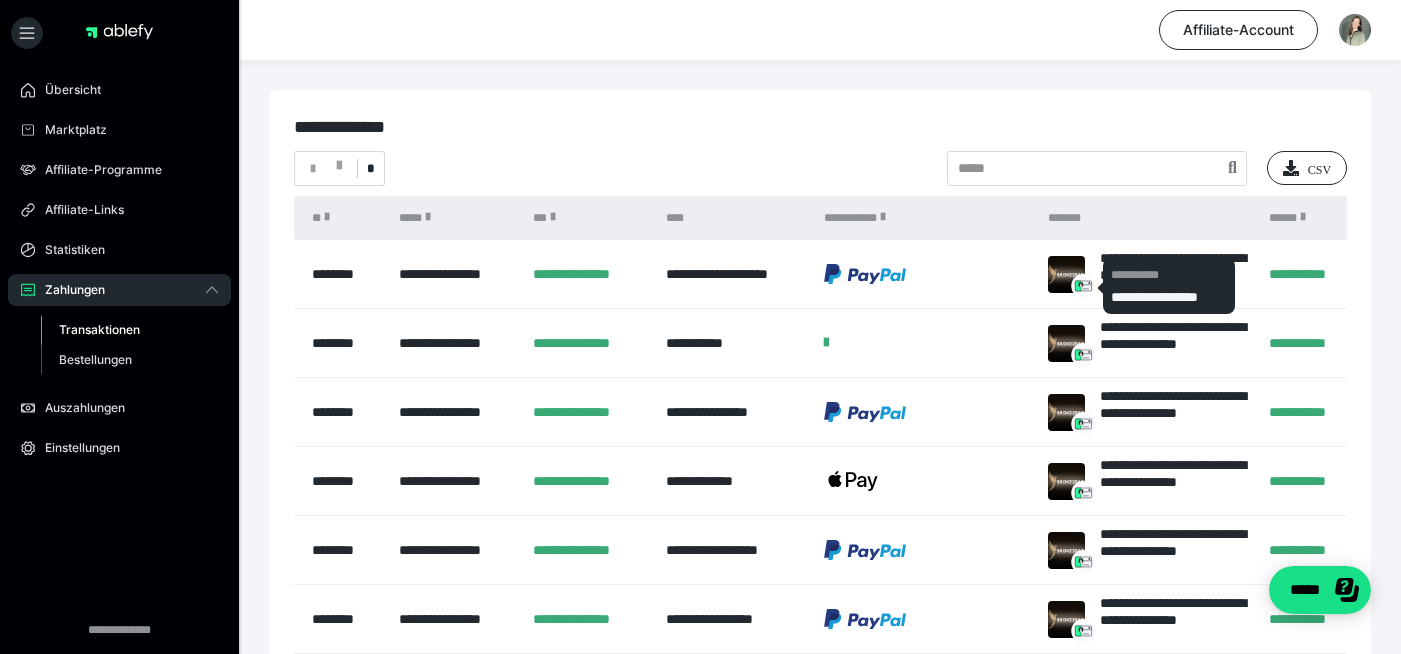click on "**********" at bounding box center [1169, 297] 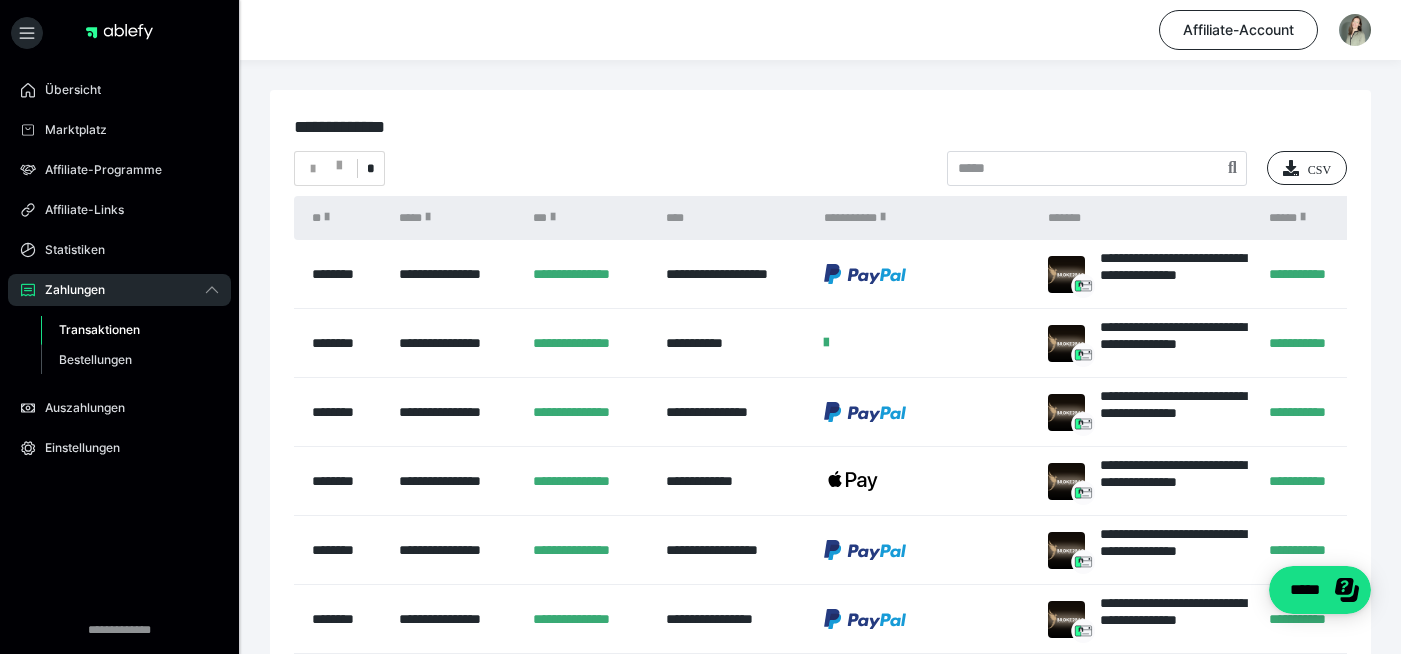 click on "**********" at bounding box center [1174, 274] 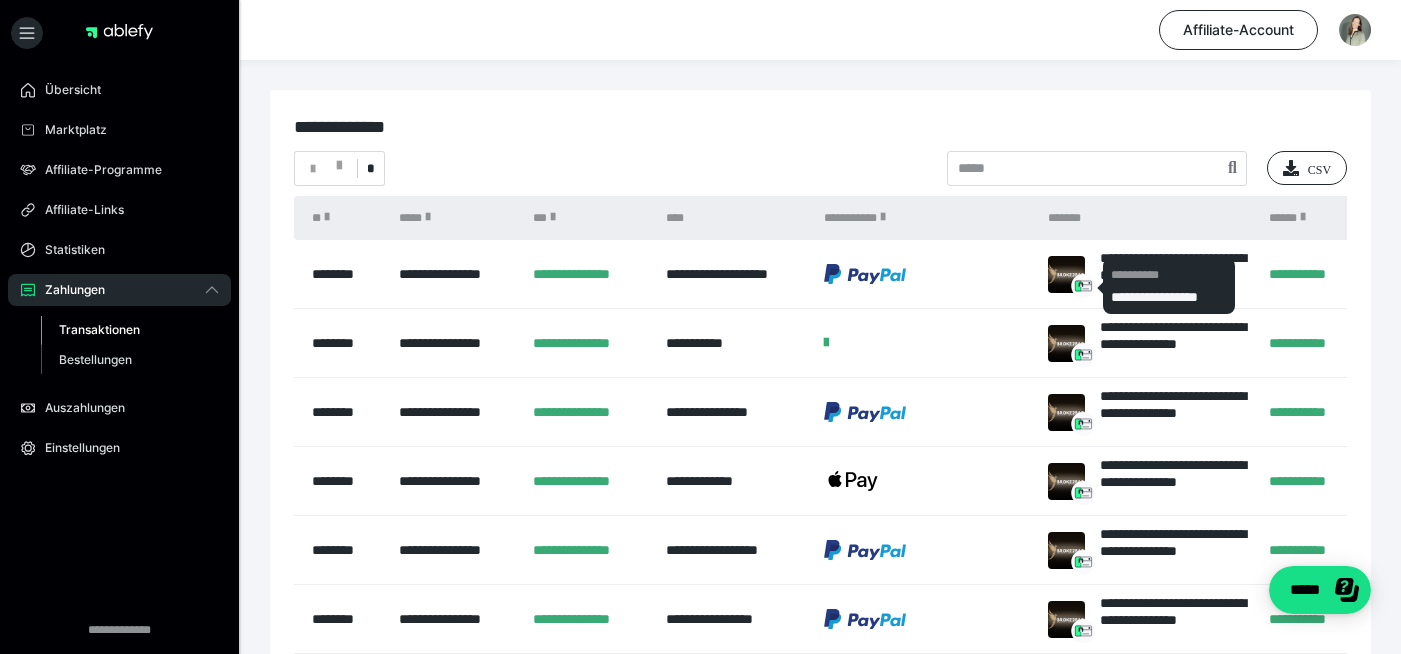 click on "**********" at bounding box center [1169, 286] 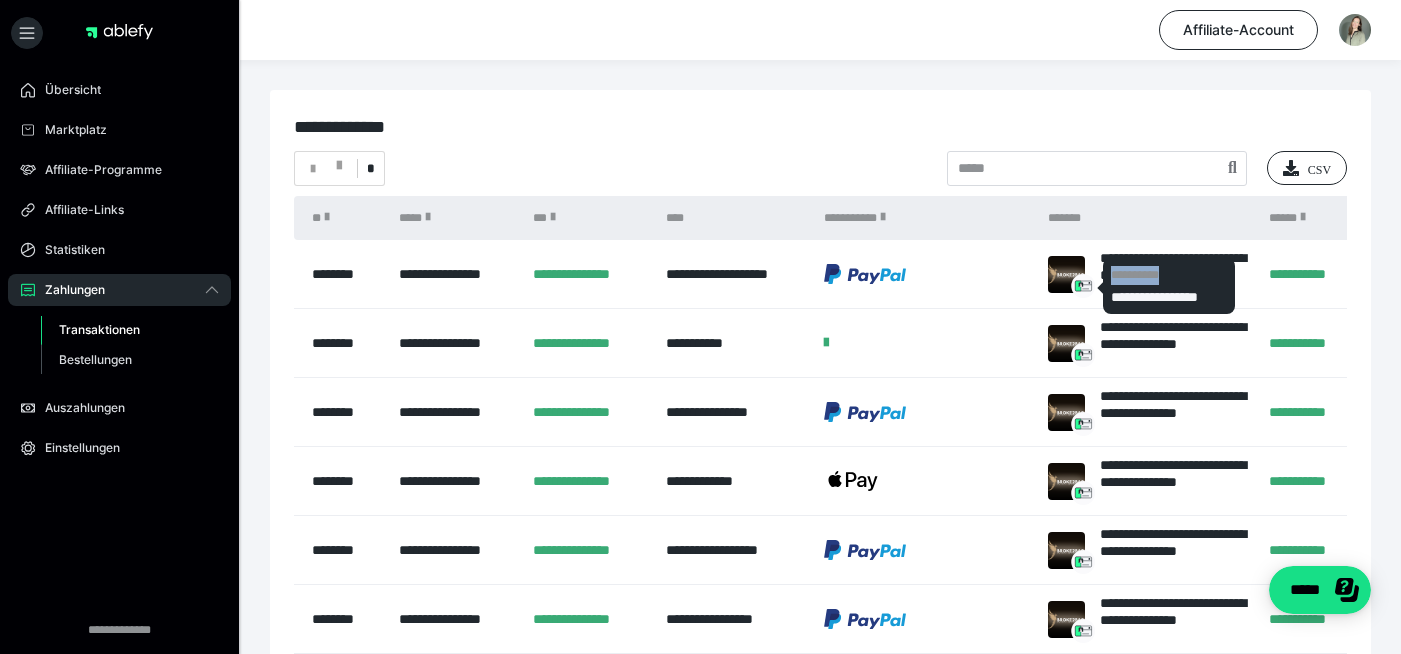 click on "**********" at bounding box center [1169, 286] 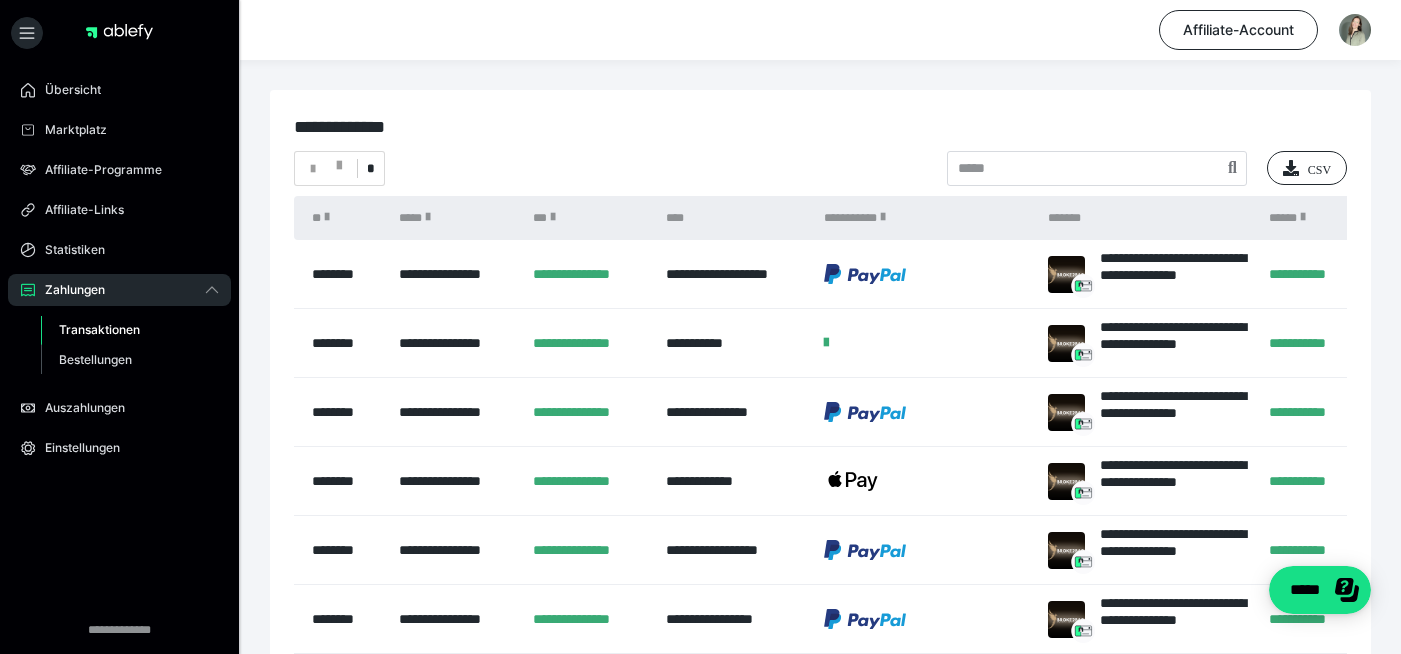 click at bounding box center (1066, 274) 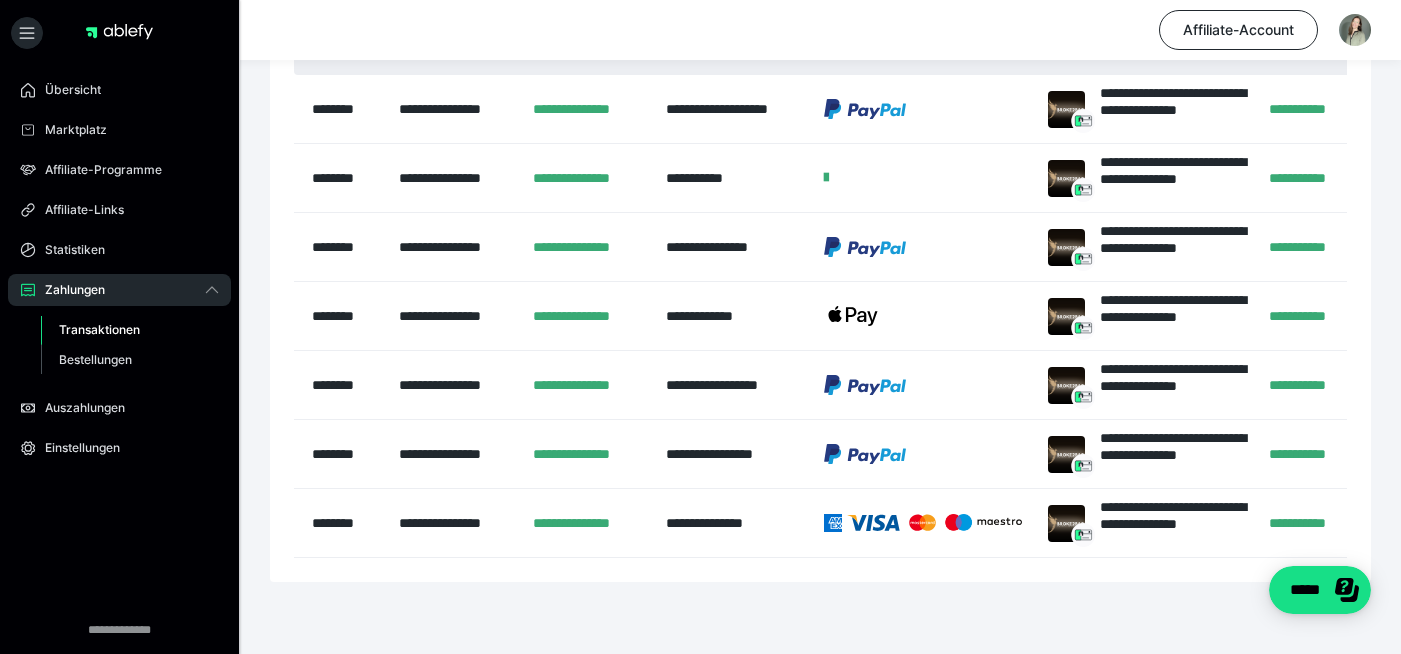 scroll, scrollTop: 164, scrollLeft: 0, axis: vertical 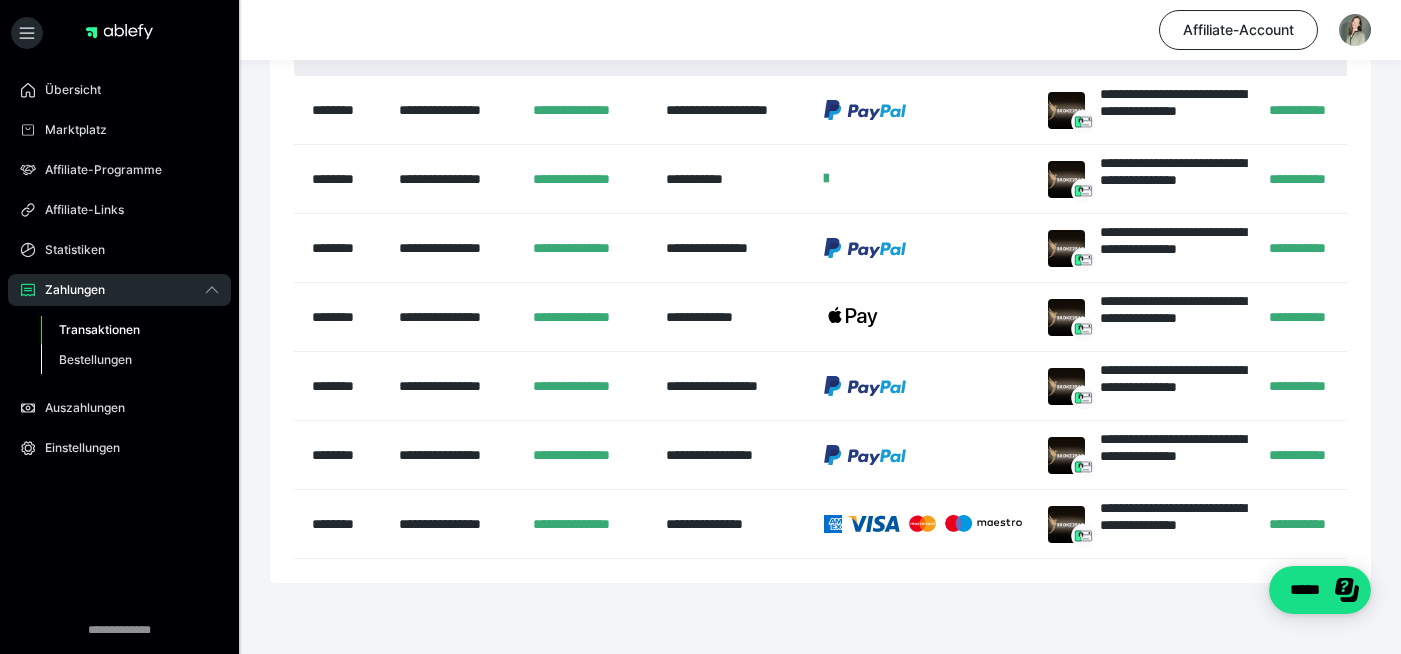 click on "Bestellungen" at bounding box center (95, 359) 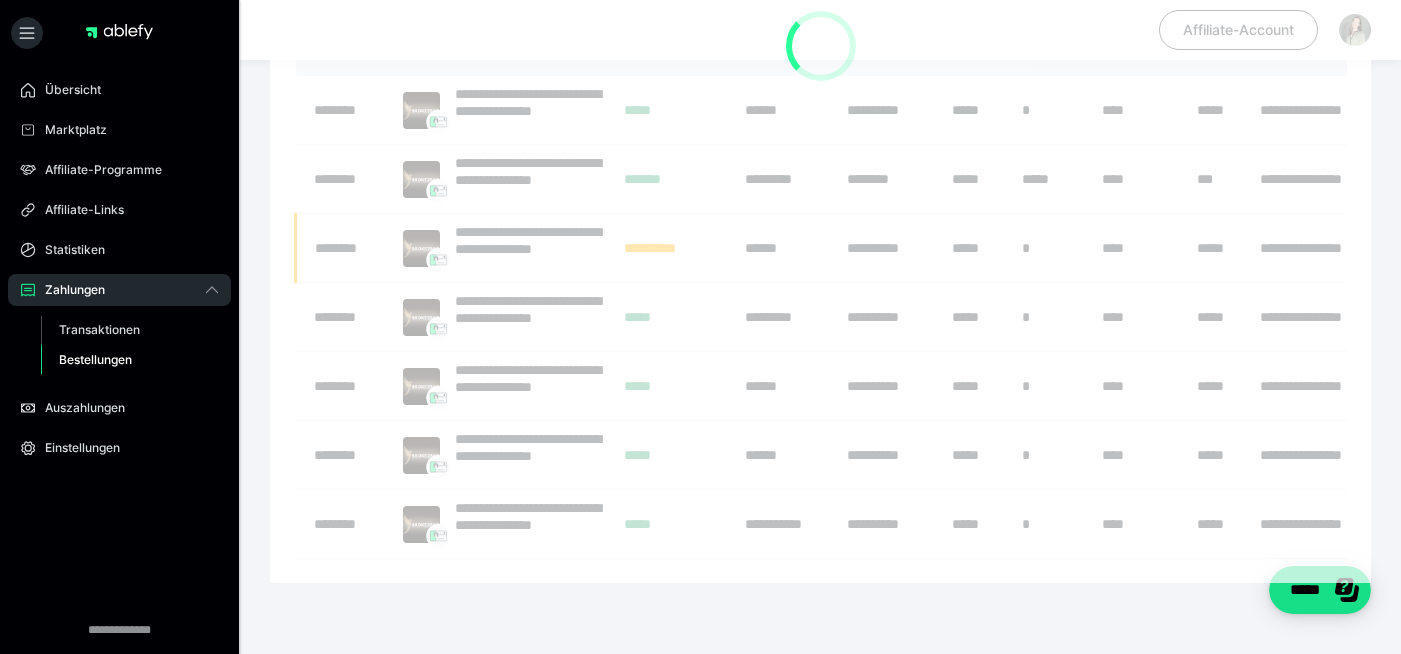 scroll, scrollTop: 0, scrollLeft: 0, axis: both 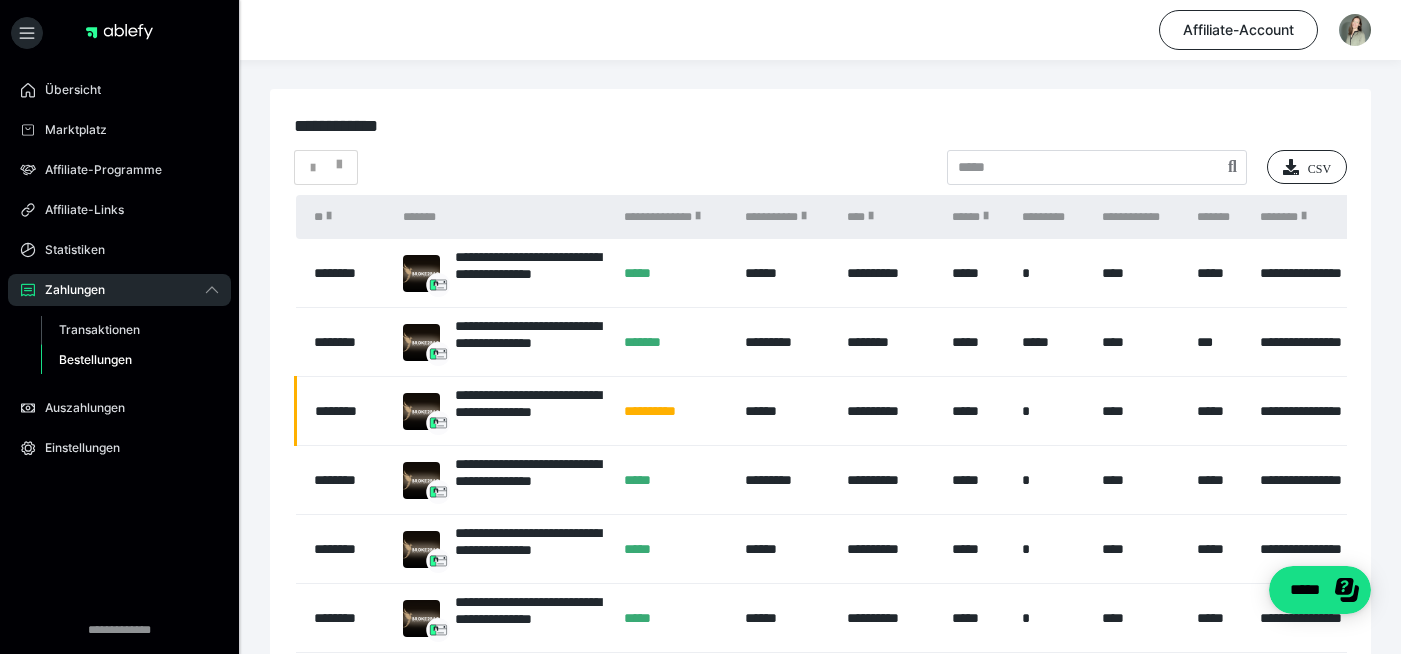 click on "********" at bounding box center [344, 273] 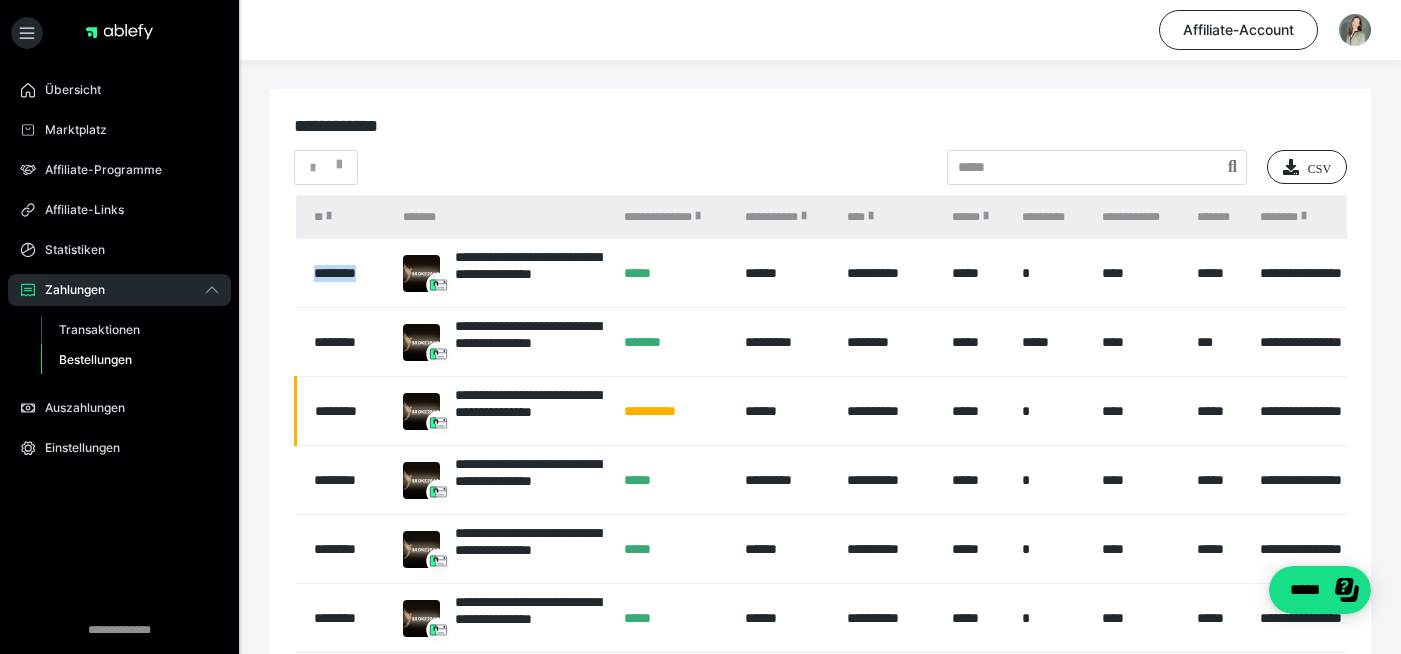 click on "********" at bounding box center (344, 273) 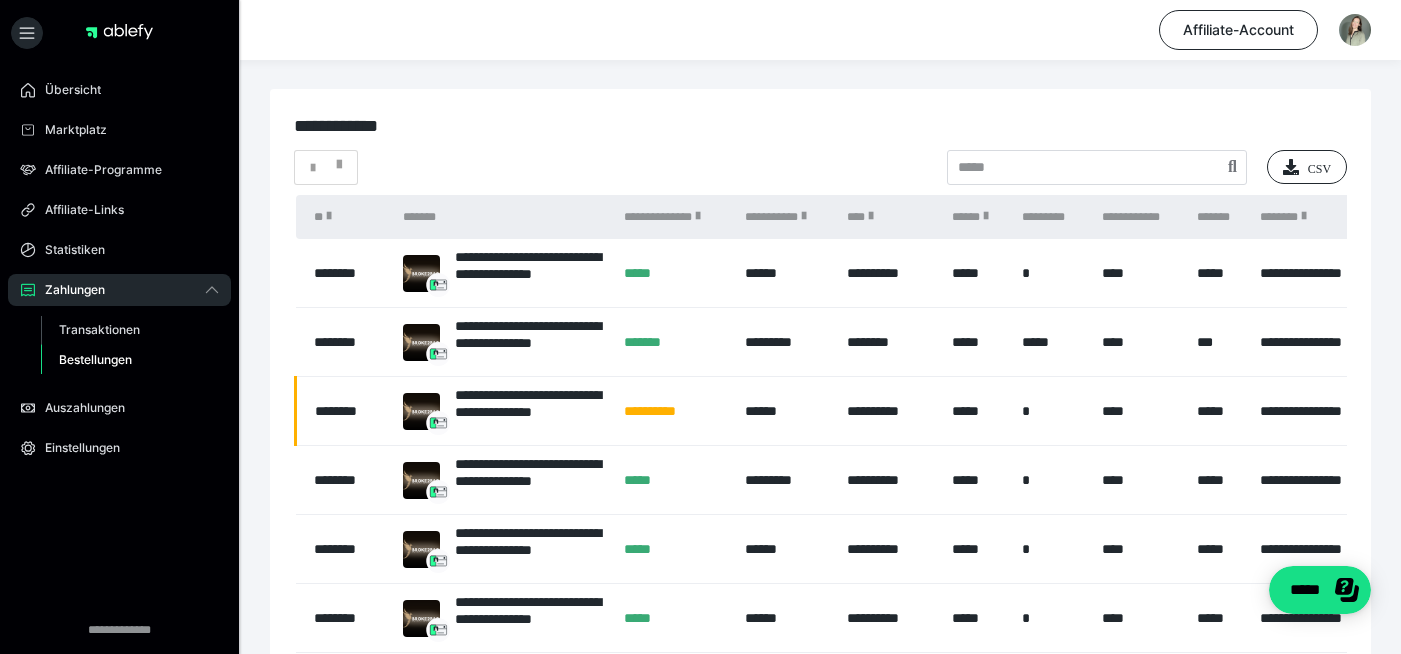 click on "**********" at bounding box center (503, 342) 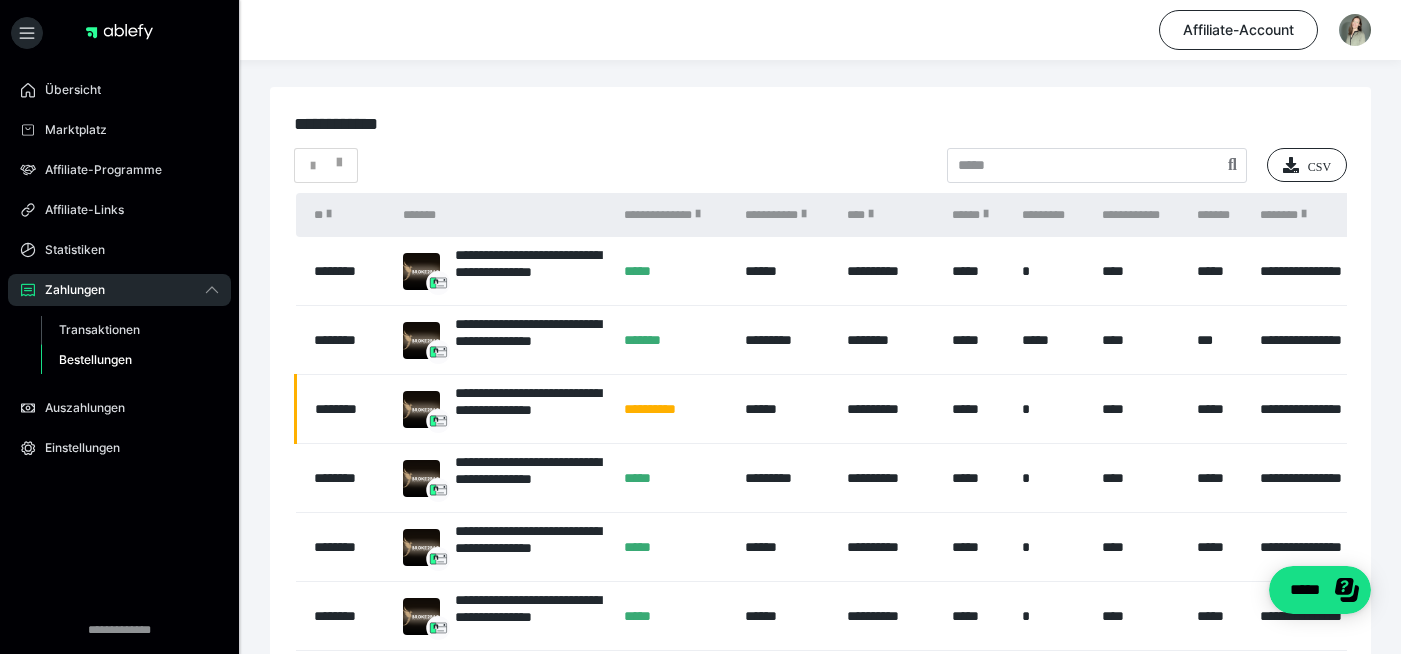 scroll, scrollTop: 0, scrollLeft: 35, axis: horizontal 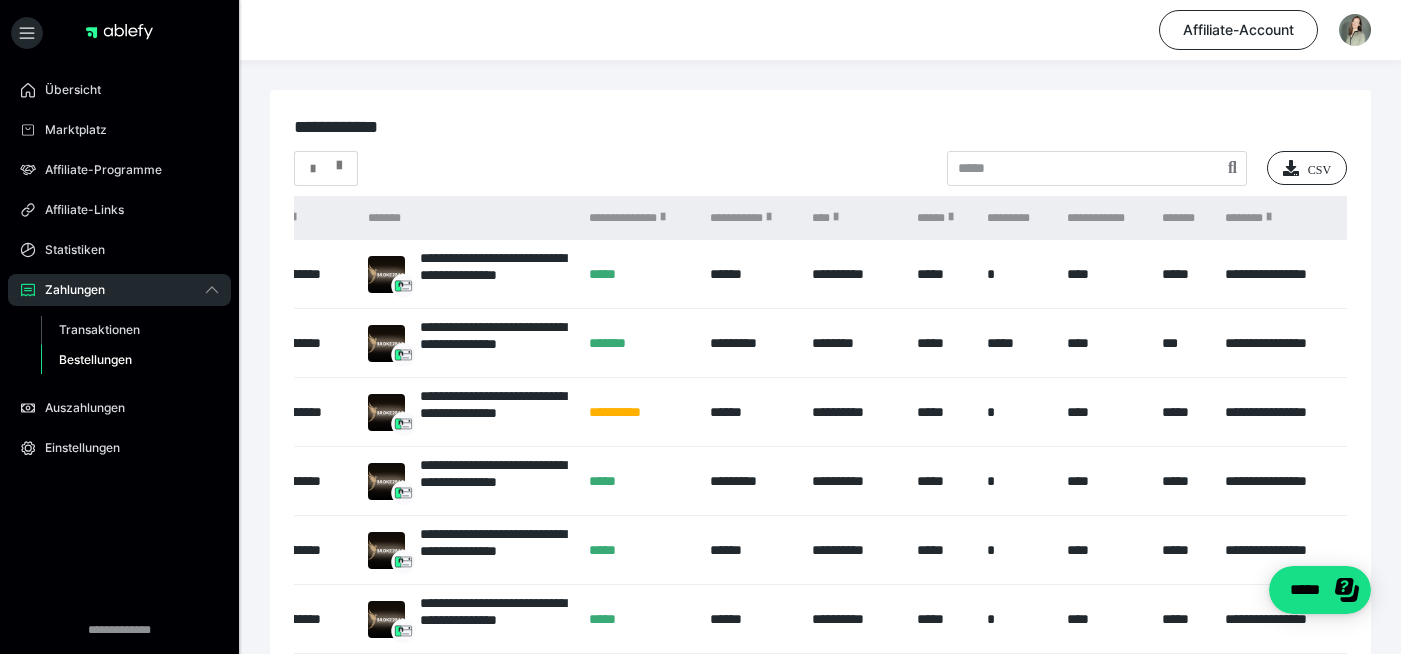 click at bounding box center [339, 161] 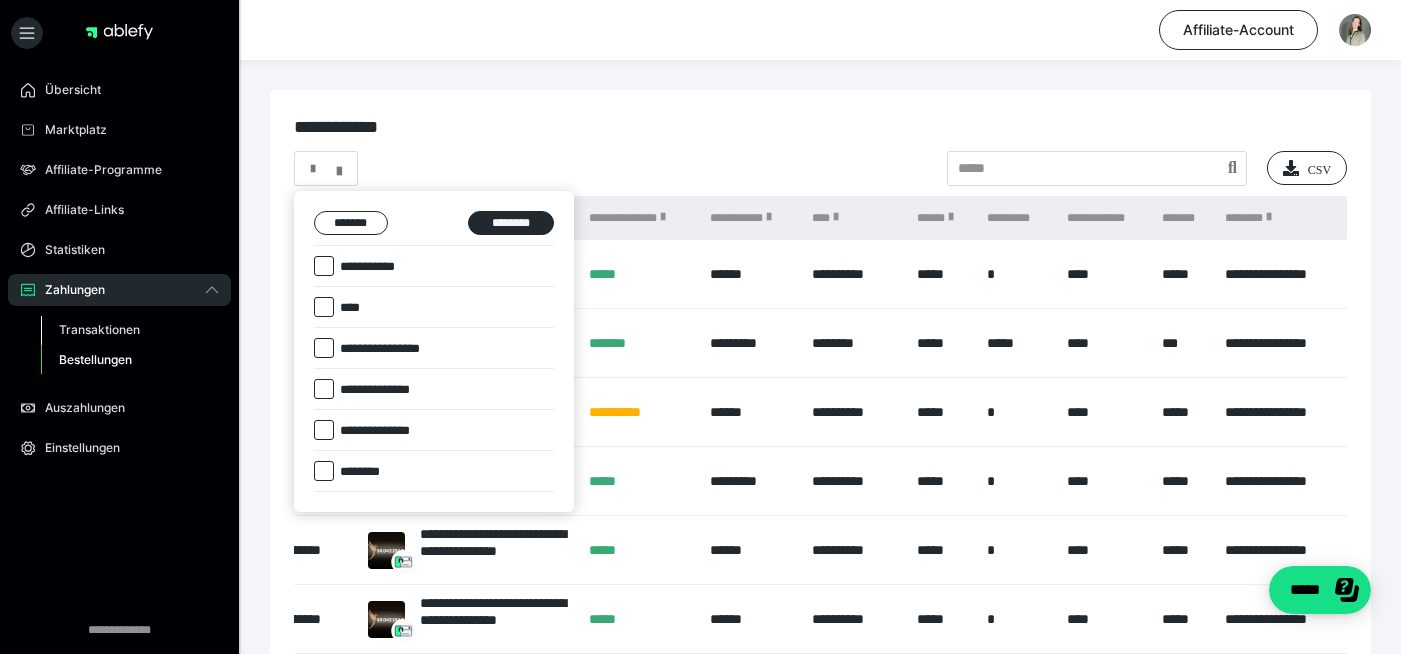 click on "Transaktionen" at bounding box center (99, 329) 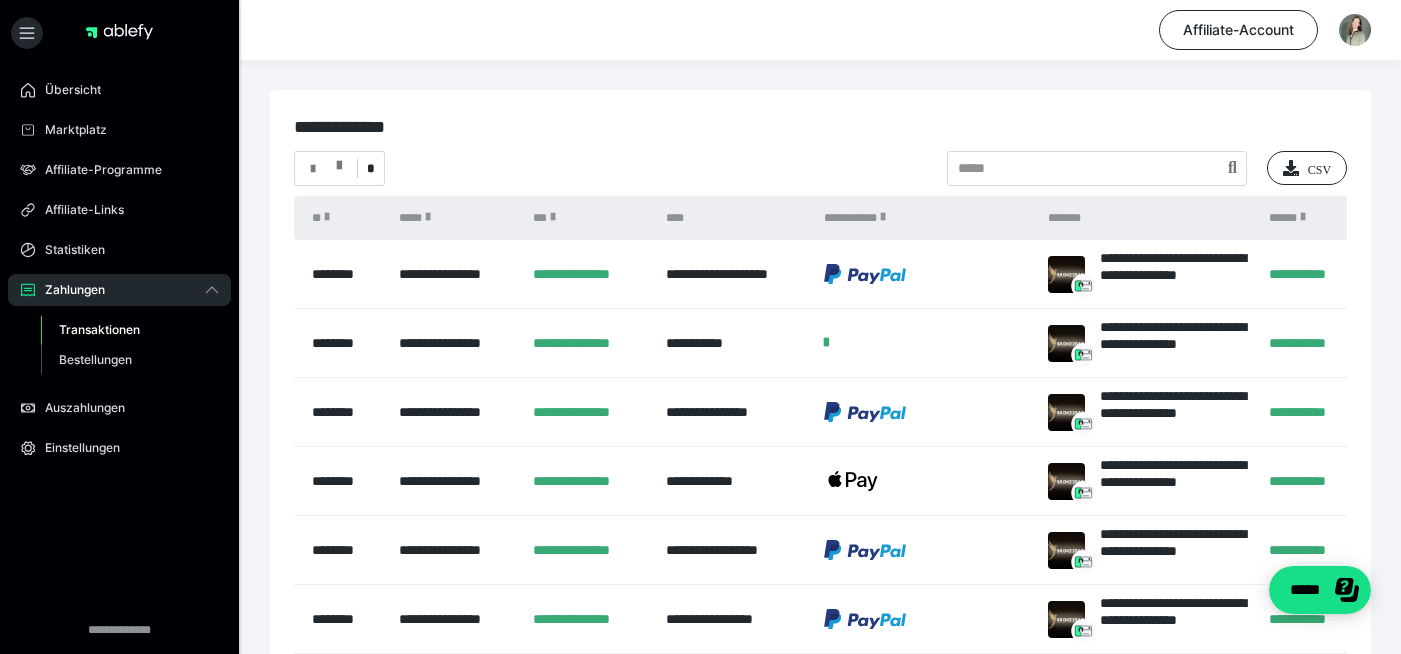 click at bounding box center [339, 161] 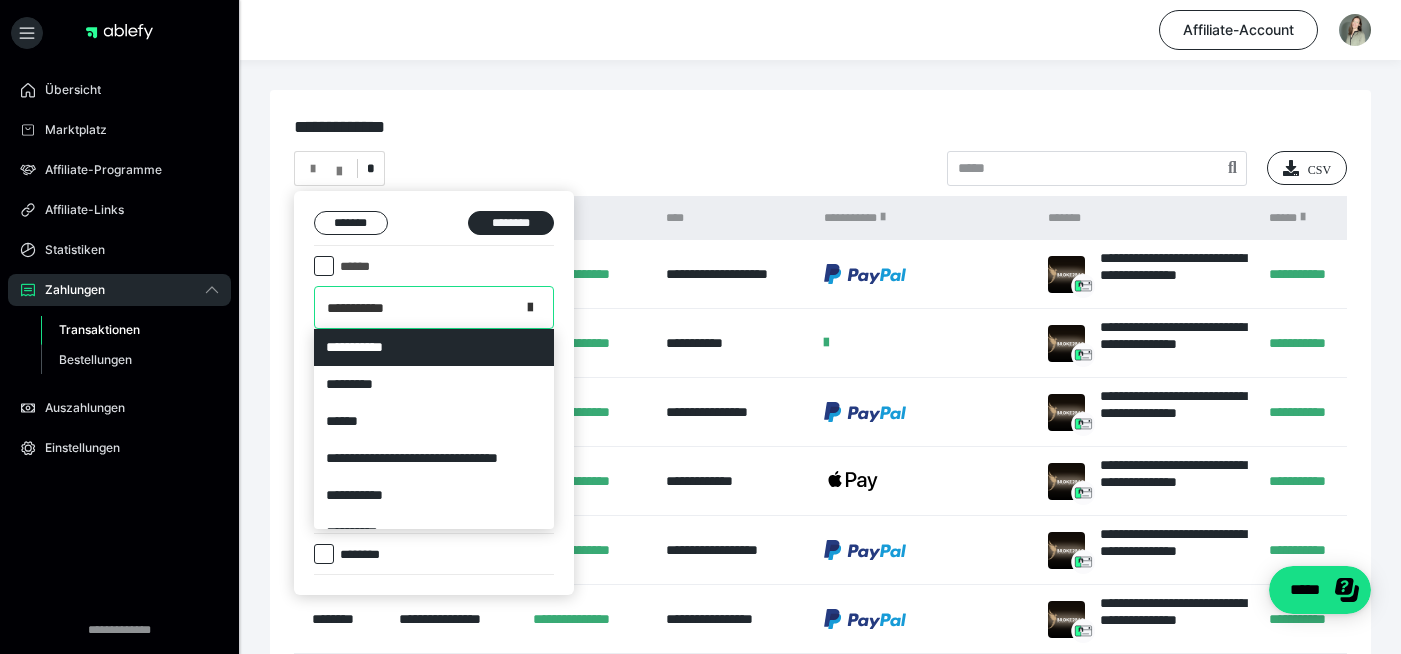 click at bounding box center [530, 304] 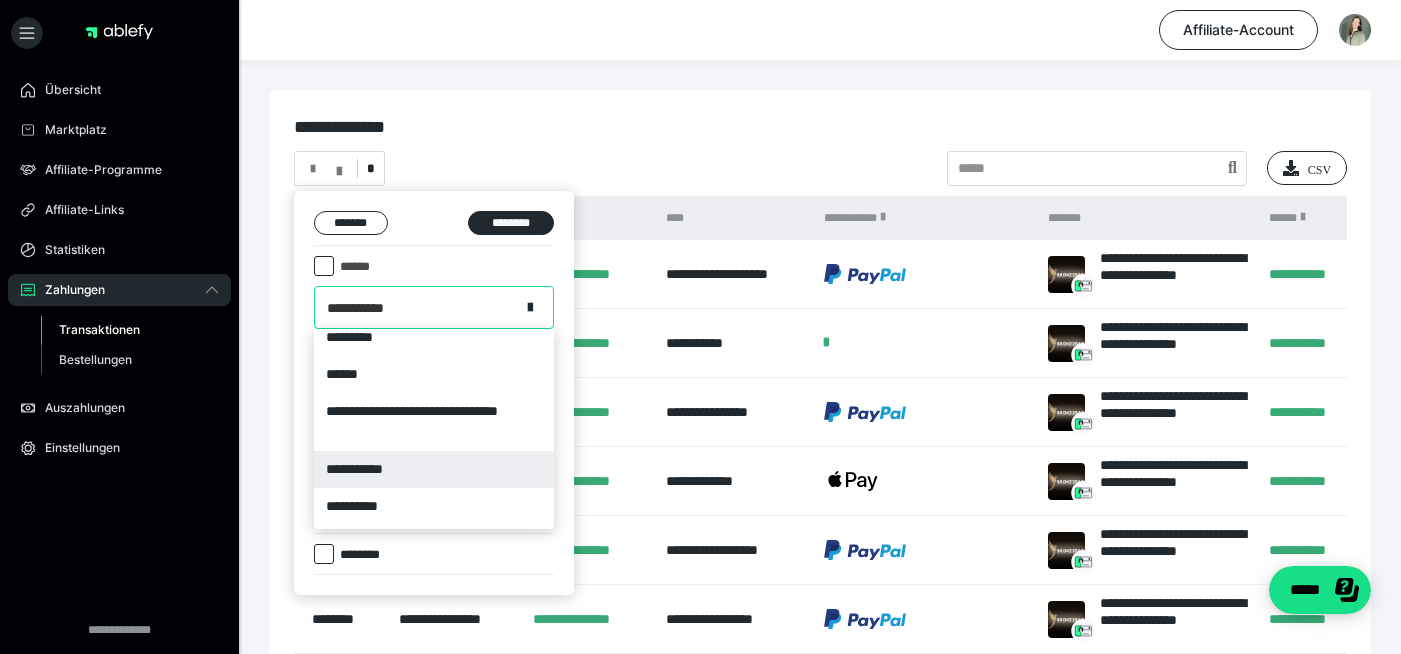 scroll, scrollTop: 39, scrollLeft: 0, axis: vertical 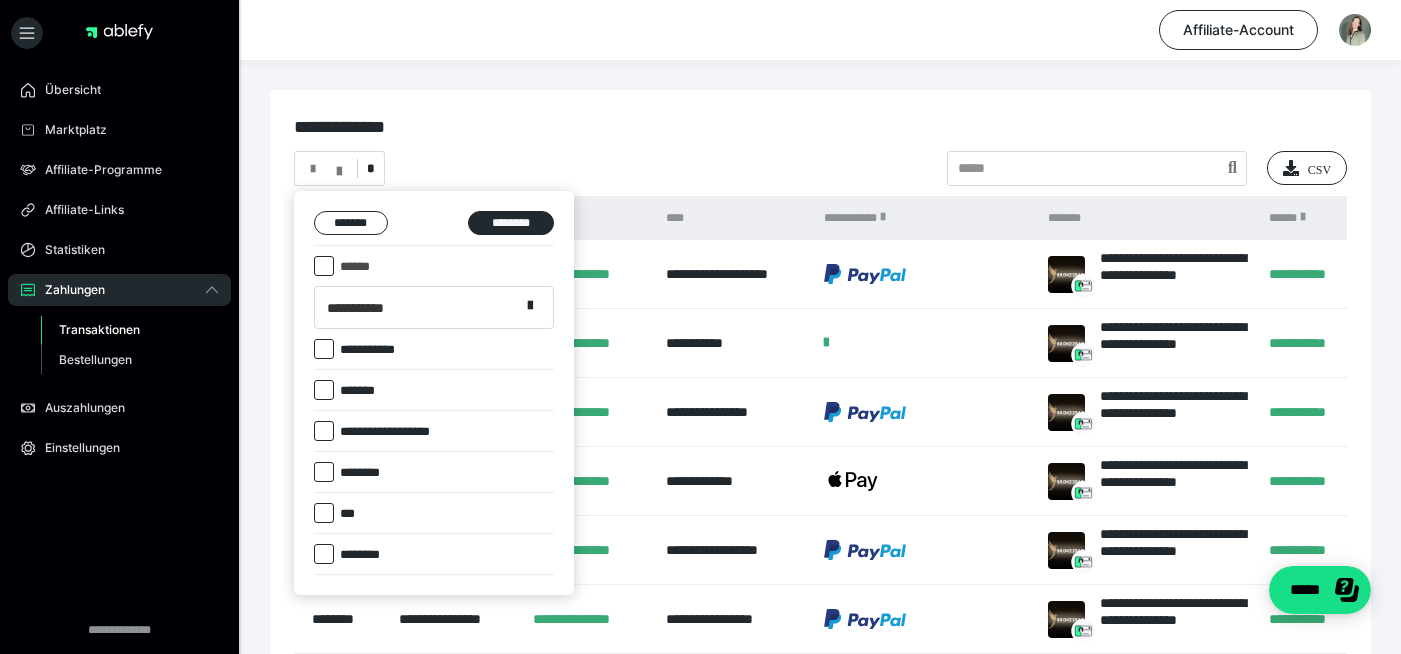 click at bounding box center [700, 327] 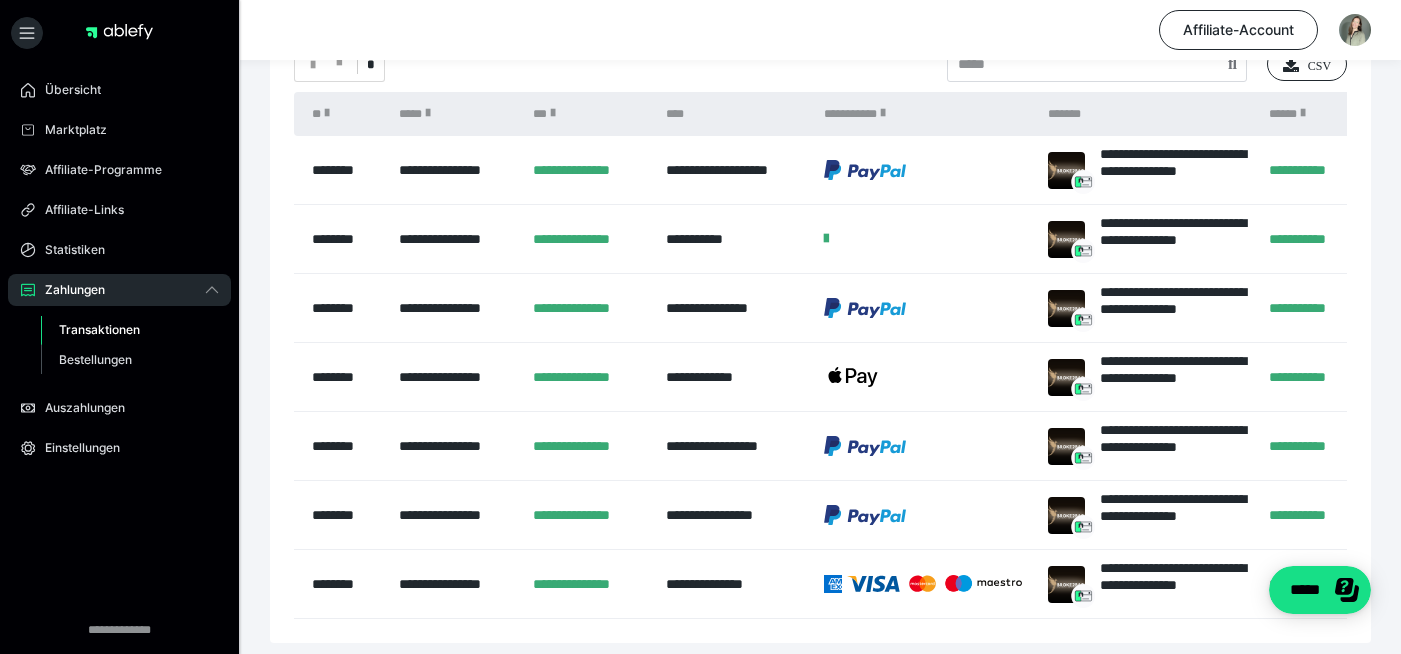 scroll, scrollTop: 101, scrollLeft: 1, axis: both 